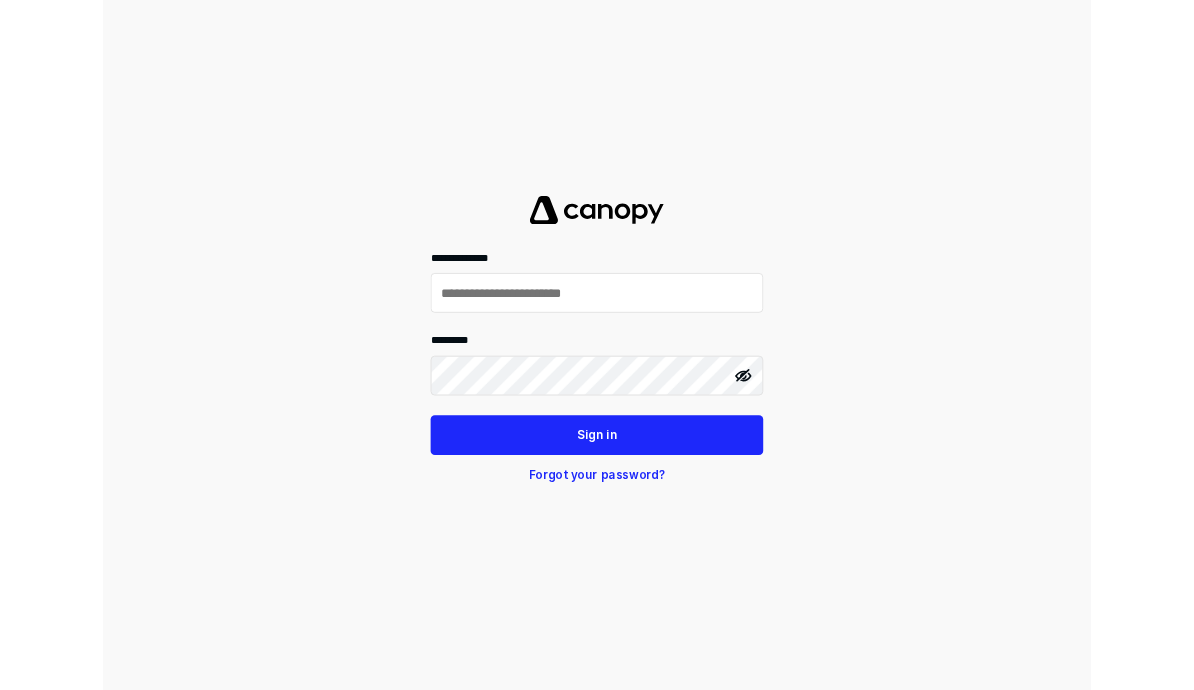 scroll, scrollTop: 0, scrollLeft: 0, axis: both 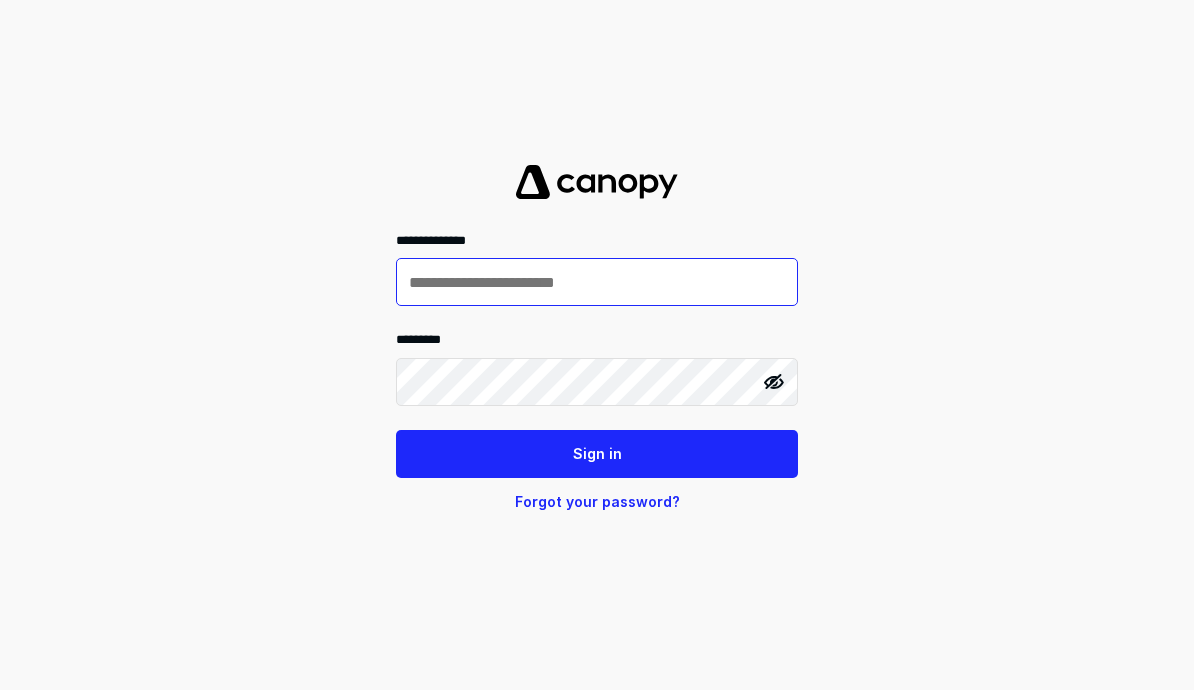 click at bounding box center (597, 282) 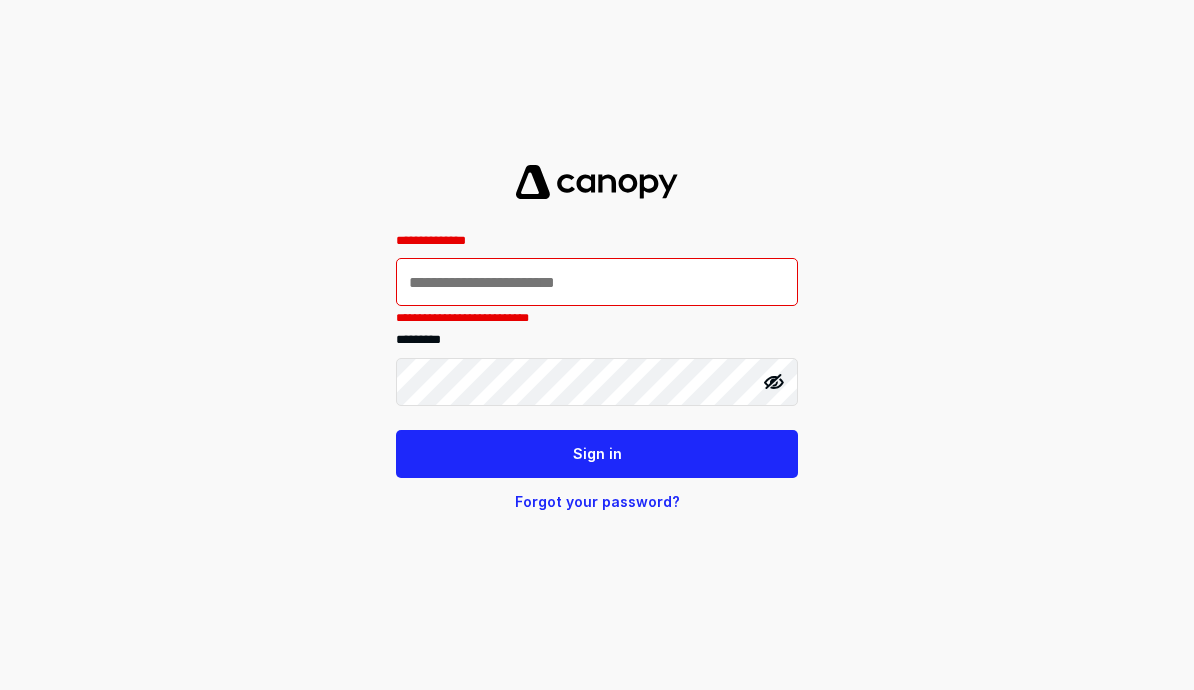 type on "**********" 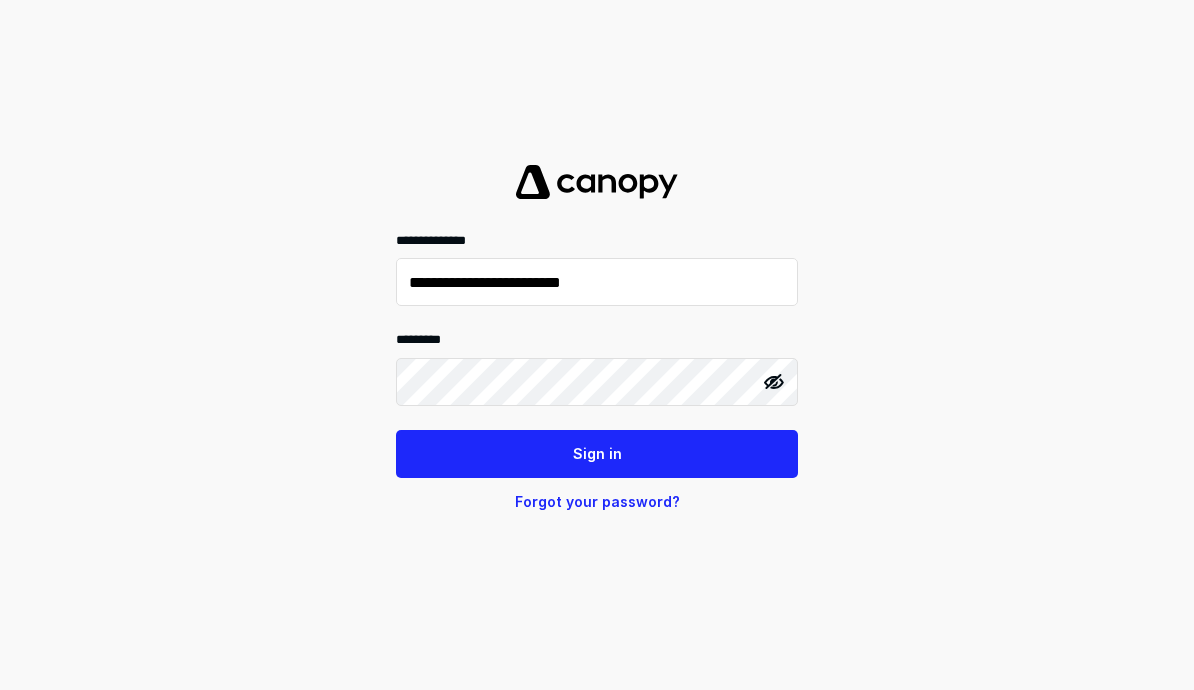 click on "Sign in" at bounding box center (597, 454) 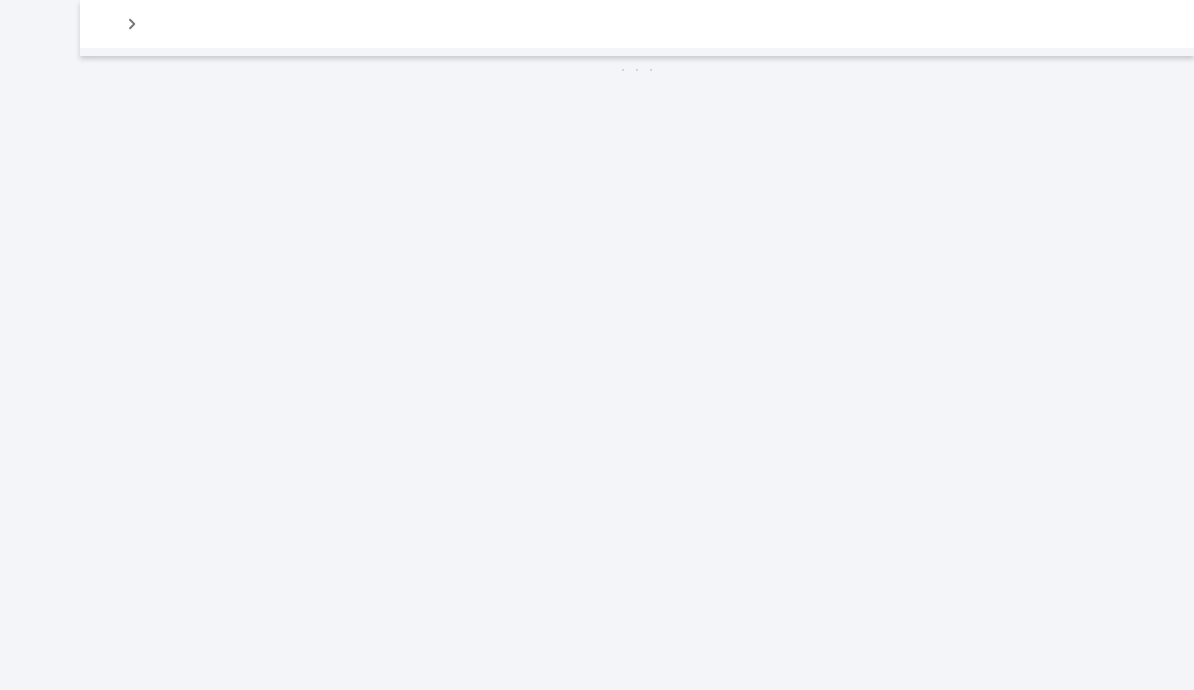 scroll, scrollTop: 0, scrollLeft: 0, axis: both 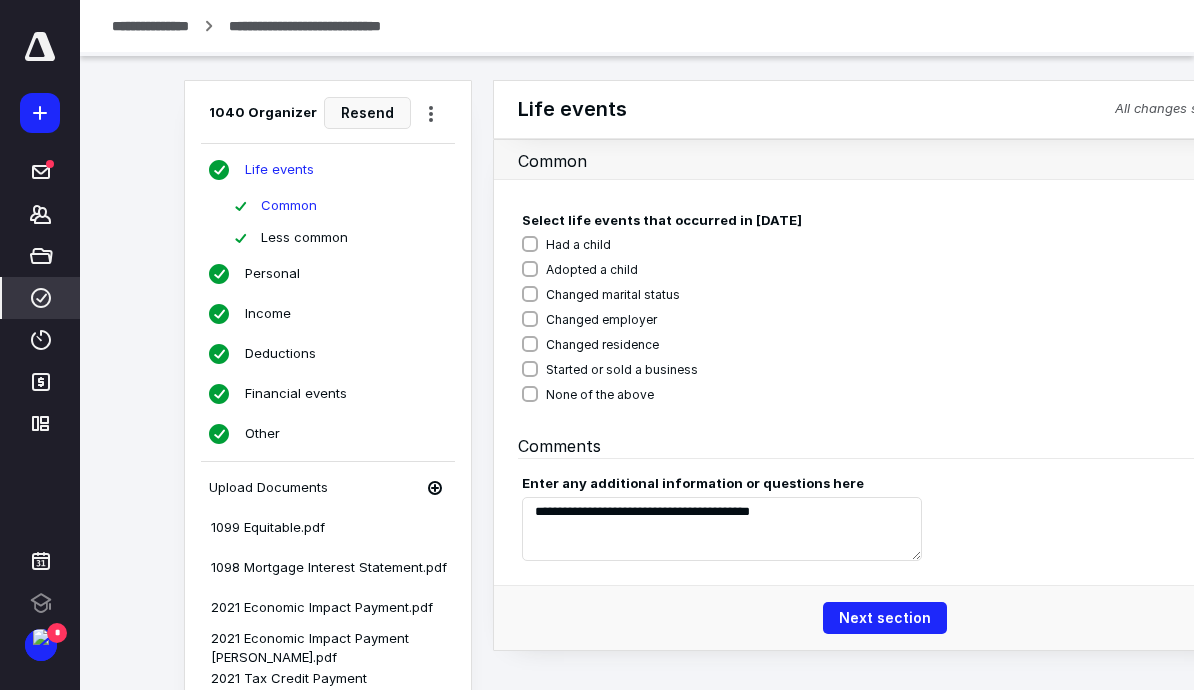click 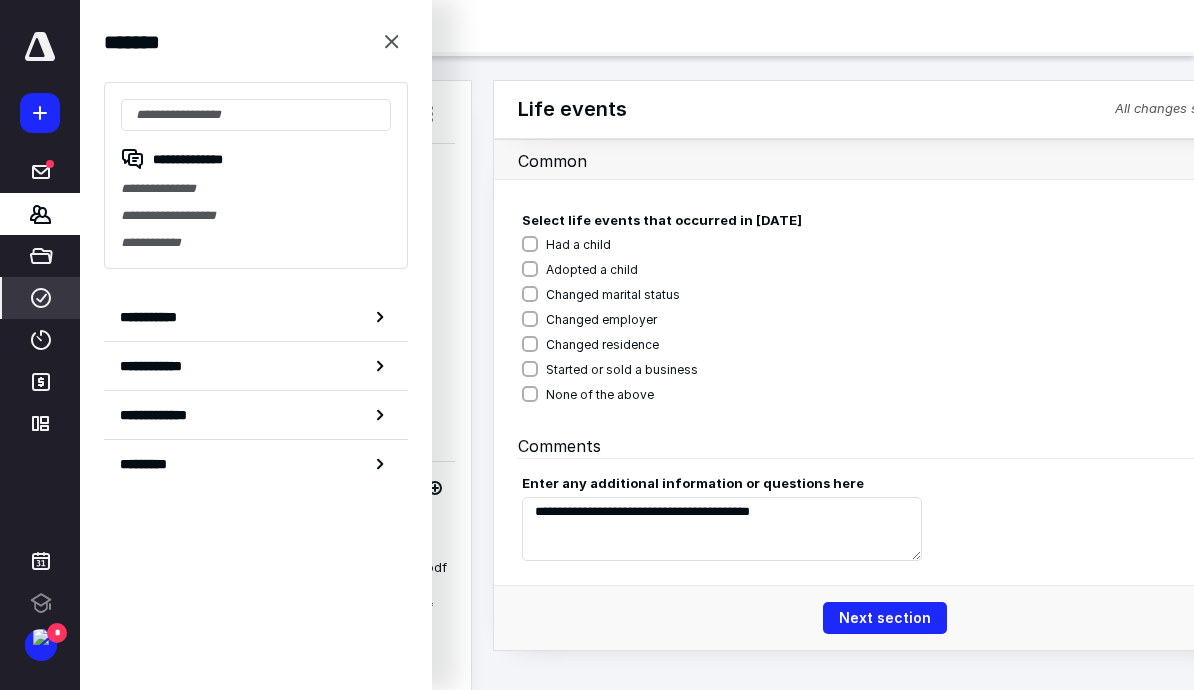 click on "**********" at bounding box center [153, 317] 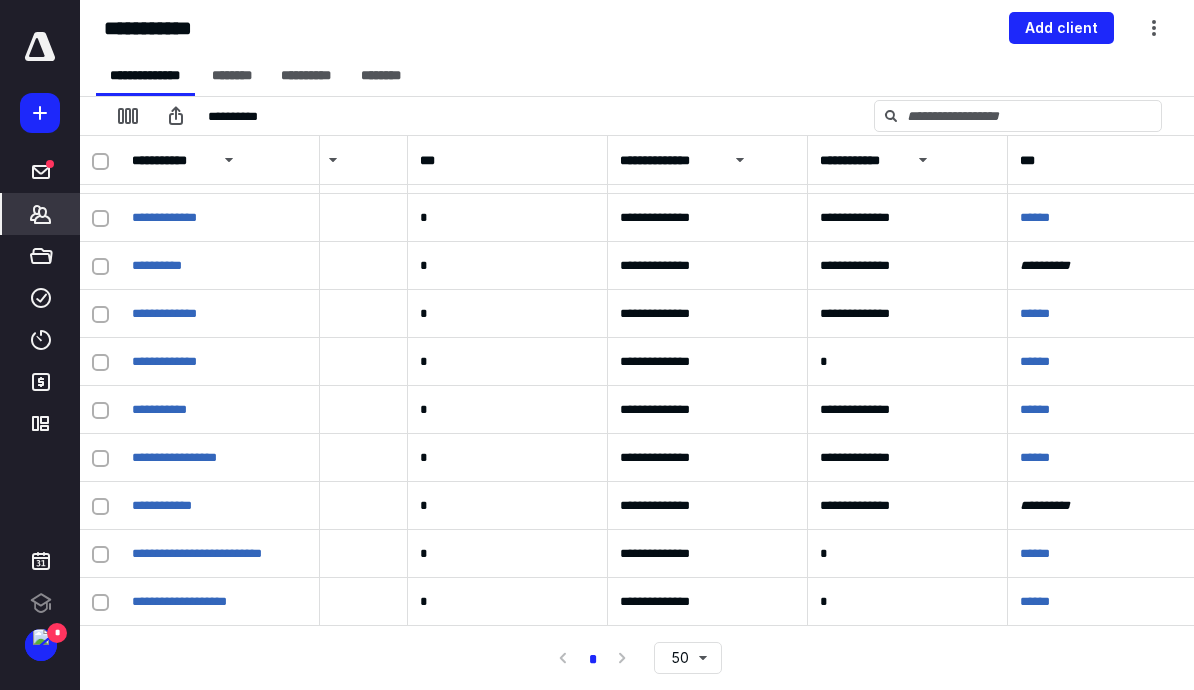 scroll, scrollTop: 711, scrollLeft: 915, axis: both 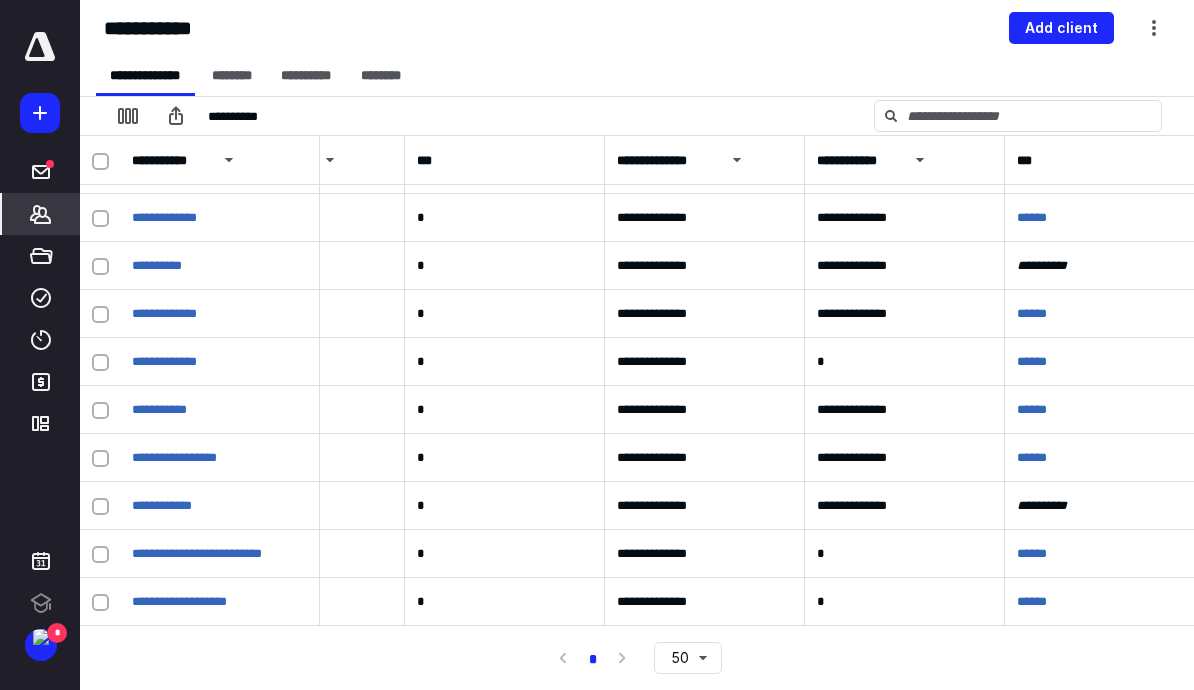 click on "**********" at bounding box center (159, 409) 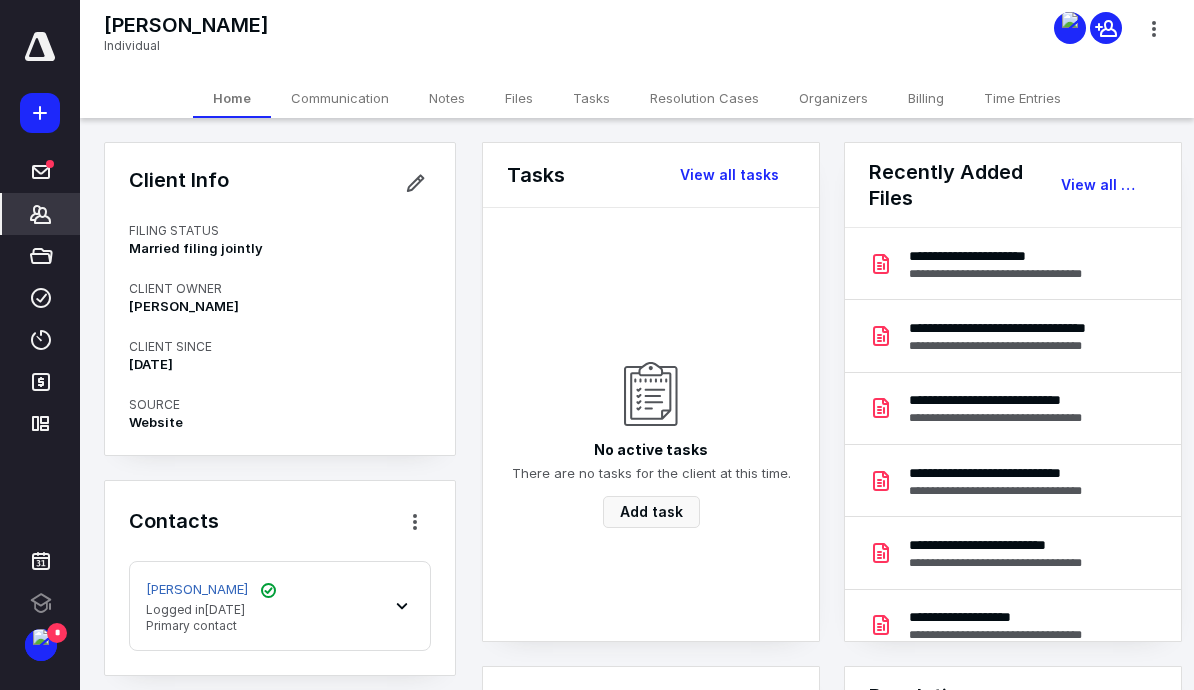 click on "Files" at bounding box center [519, 98] 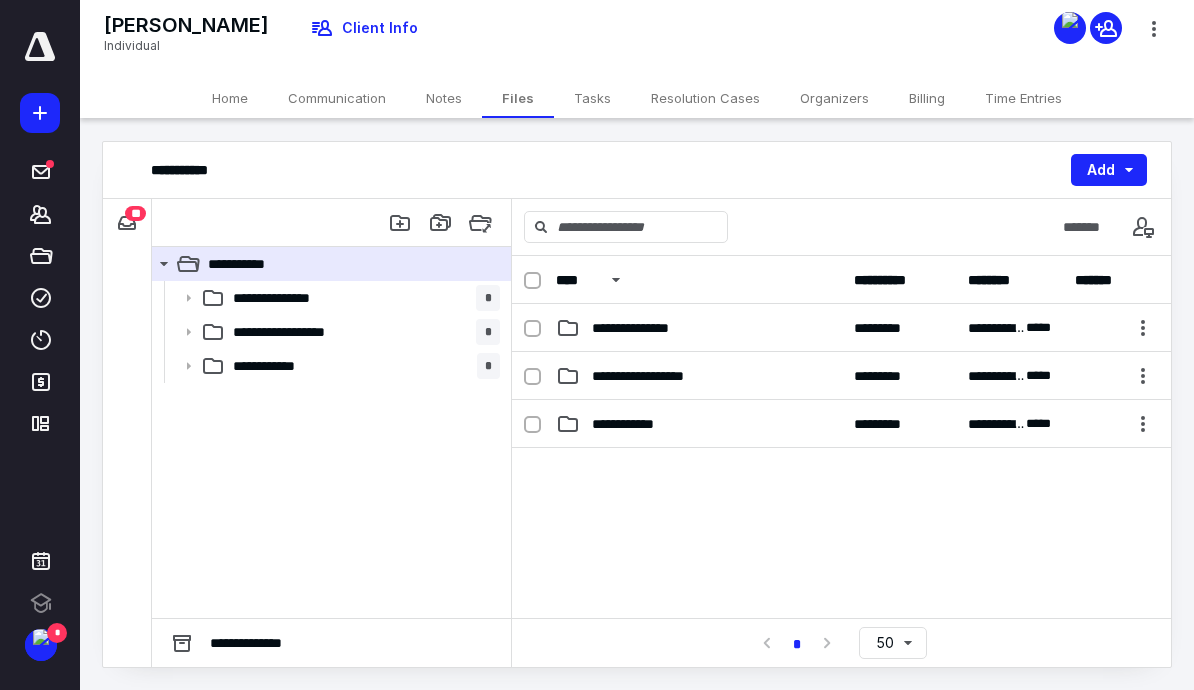 click at bounding box center [127, 223] 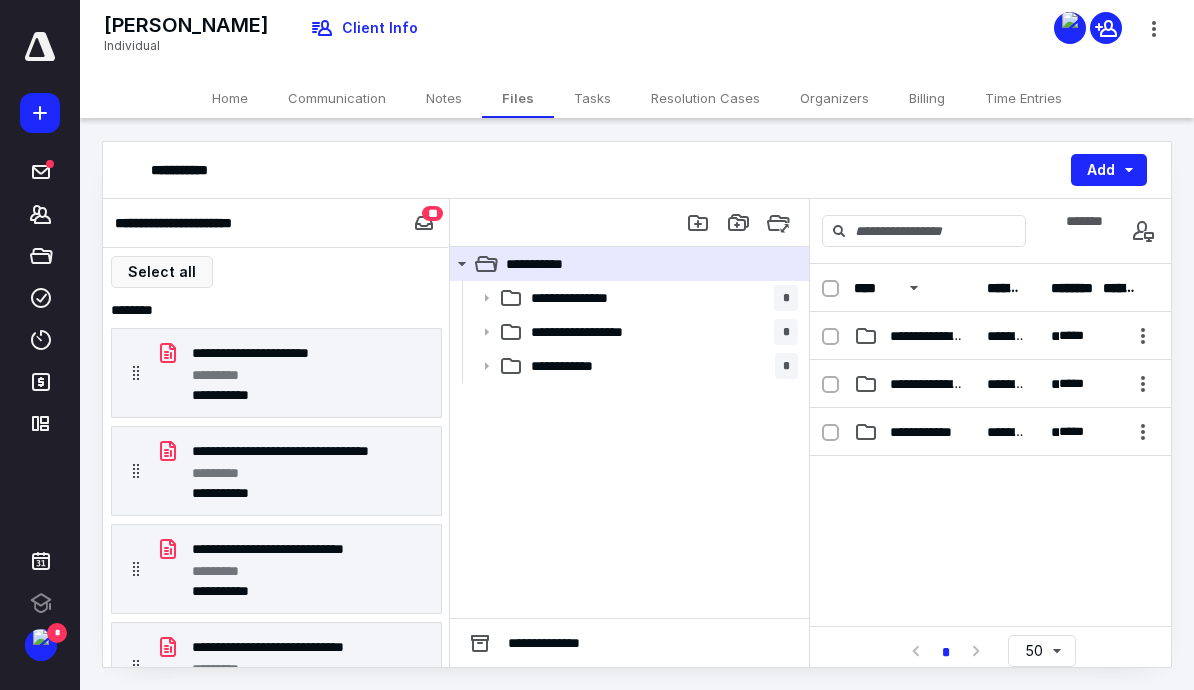 click on "Billing" at bounding box center [927, 98] 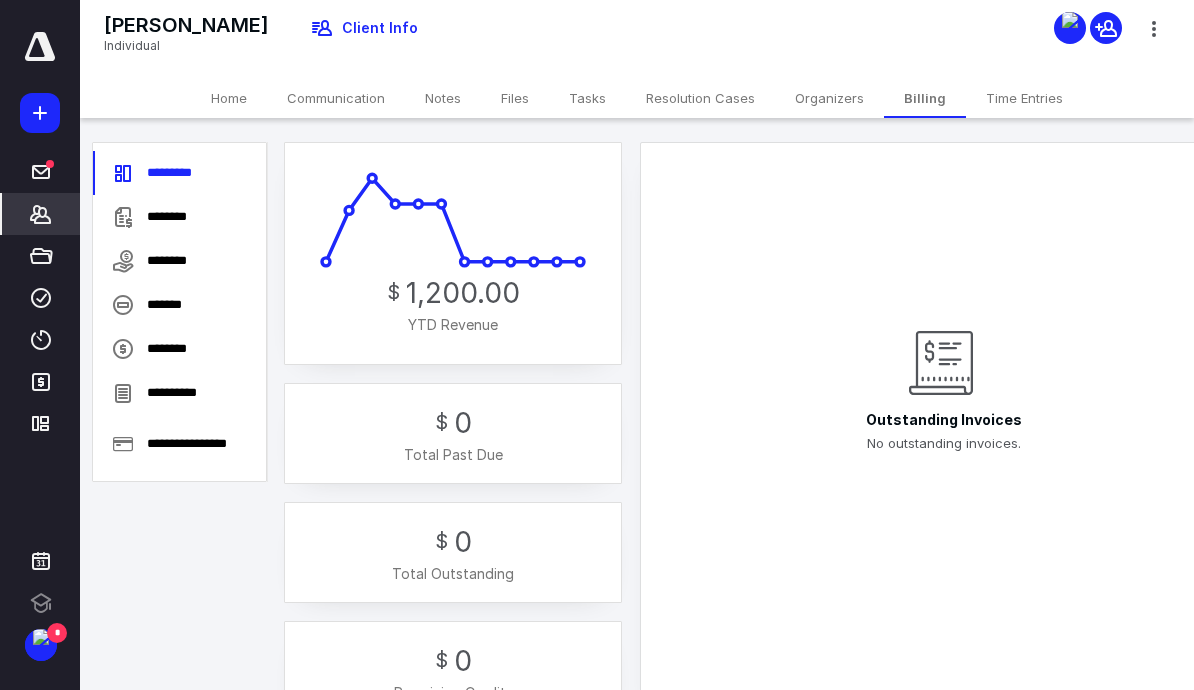 click on "********" at bounding box center (179, 217) 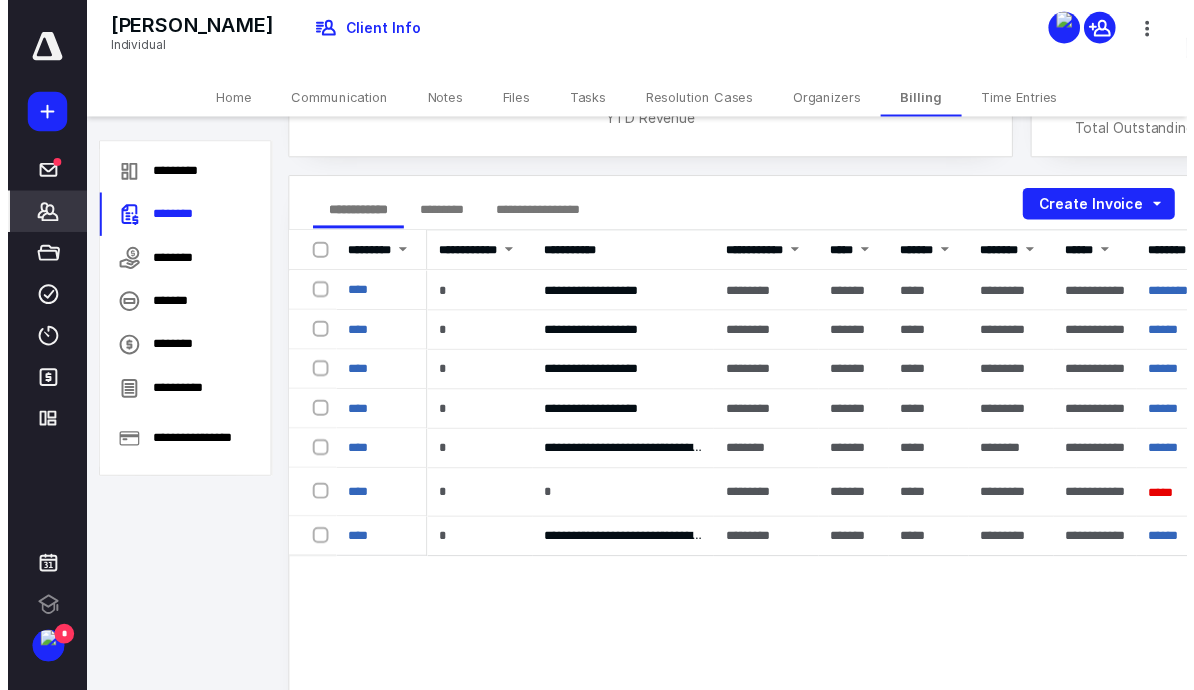 scroll, scrollTop: 215, scrollLeft: 0, axis: vertical 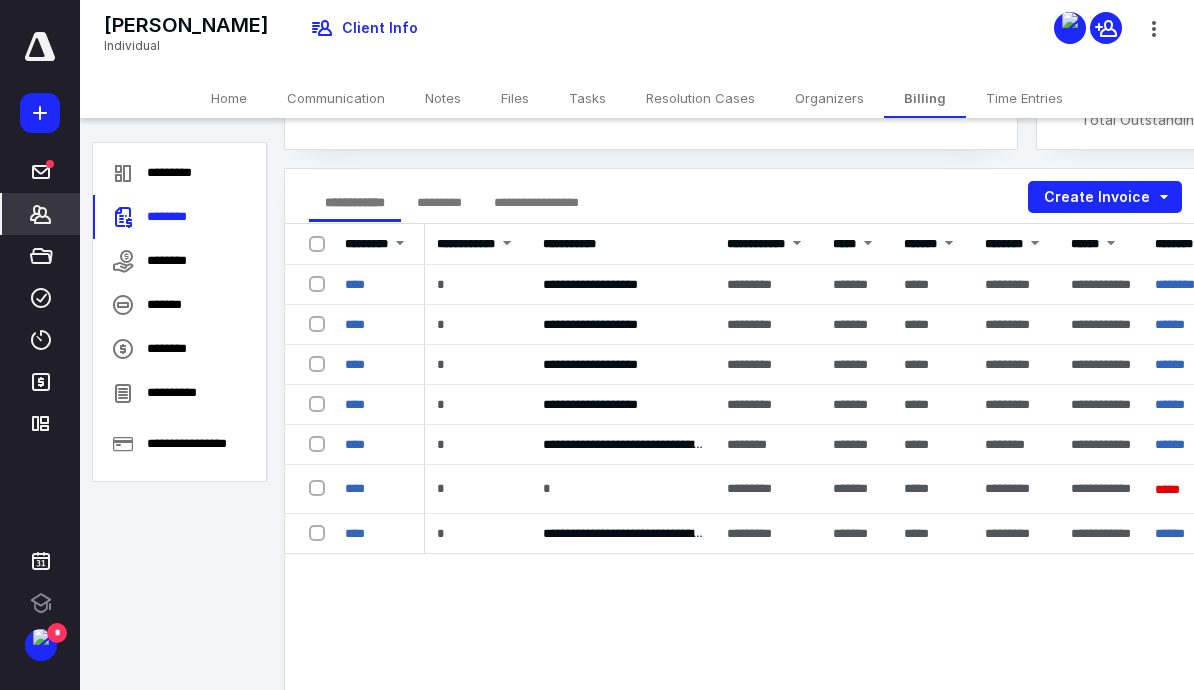 click on "Create Invoice" at bounding box center [1105, 197] 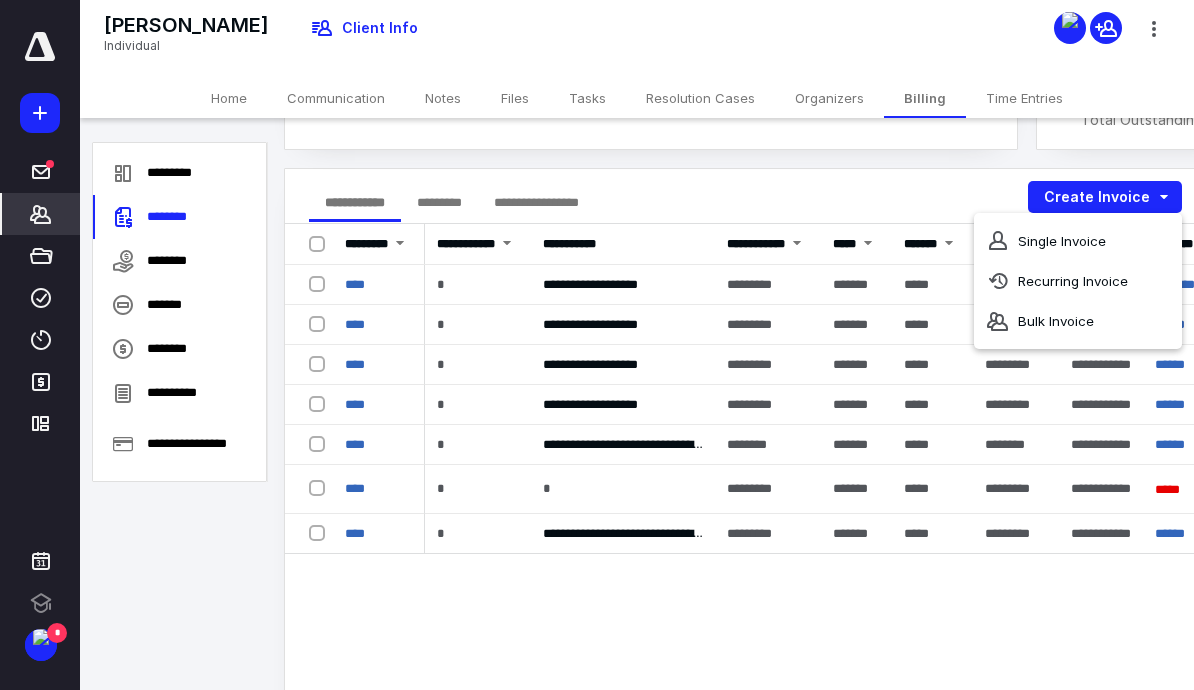 click on "Single Invoice" at bounding box center (1078, 241) 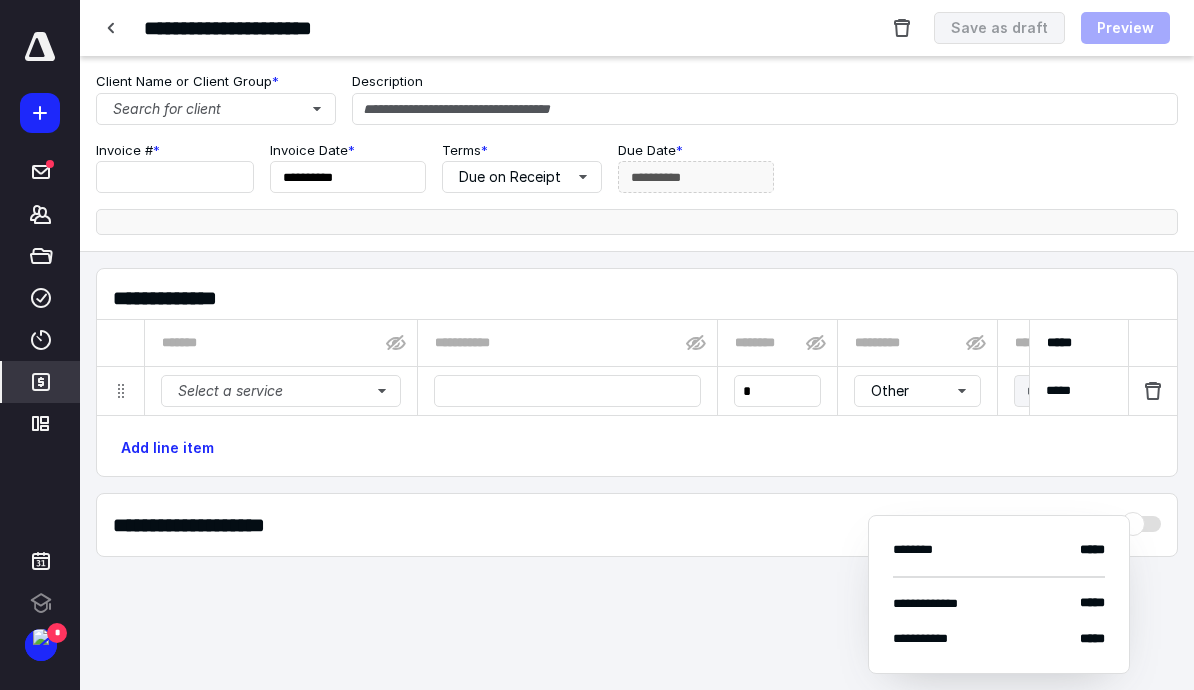 type on "****" 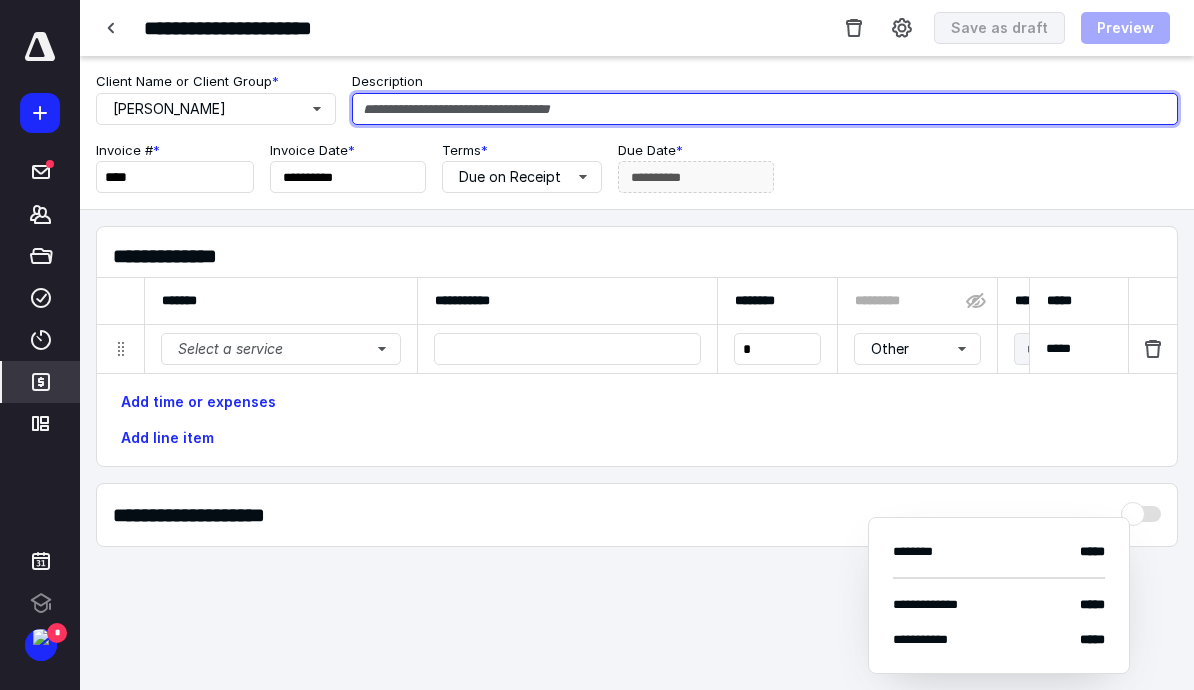 click at bounding box center (765, 109) 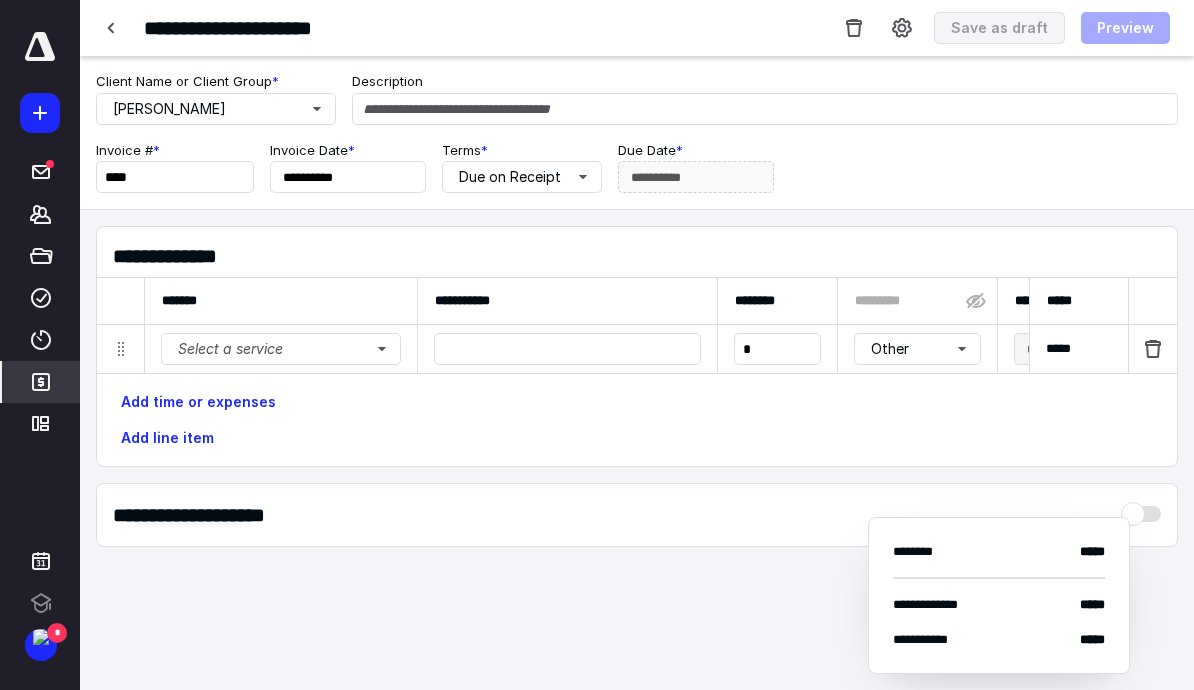click on "Select a service" at bounding box center (281, 349) 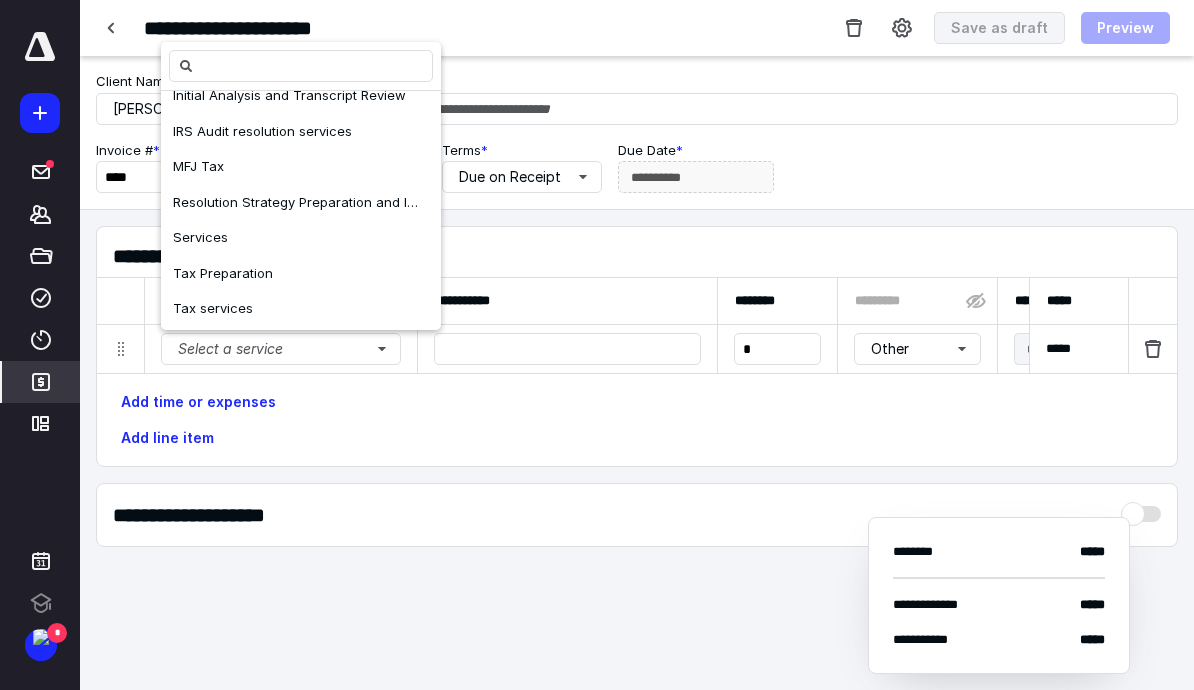 scroll, scrollTop: 162, scrollLeft: 0, axis: vertical 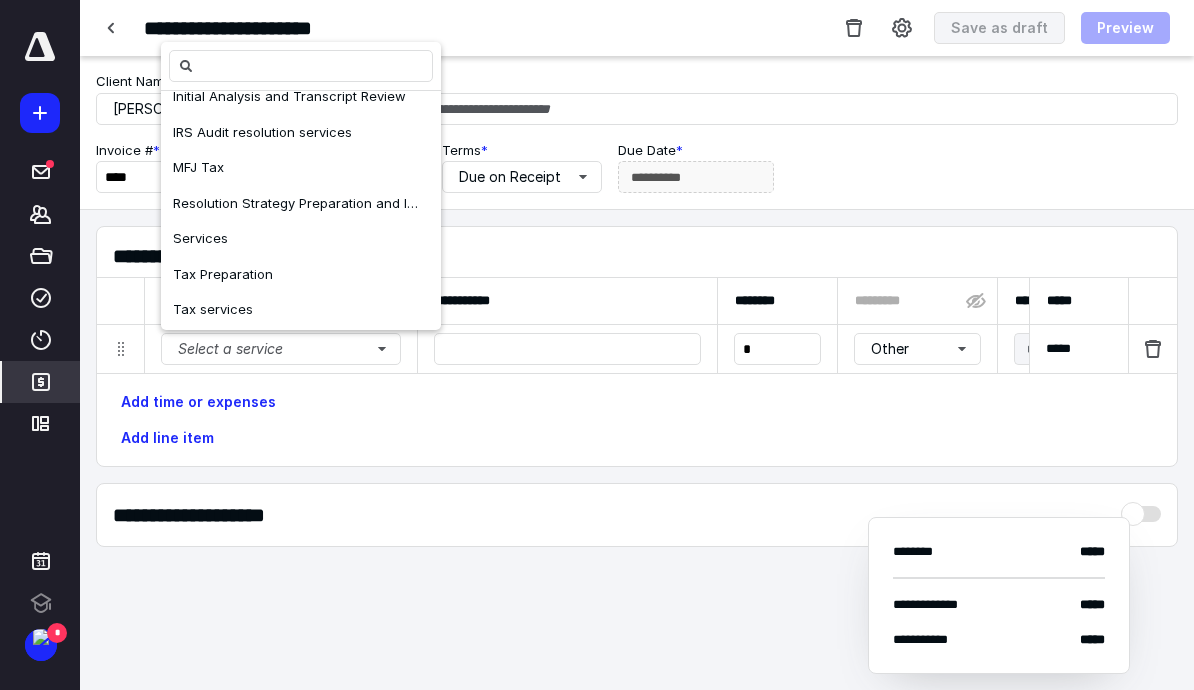 click on "Services" at bounding box center [200, 238] 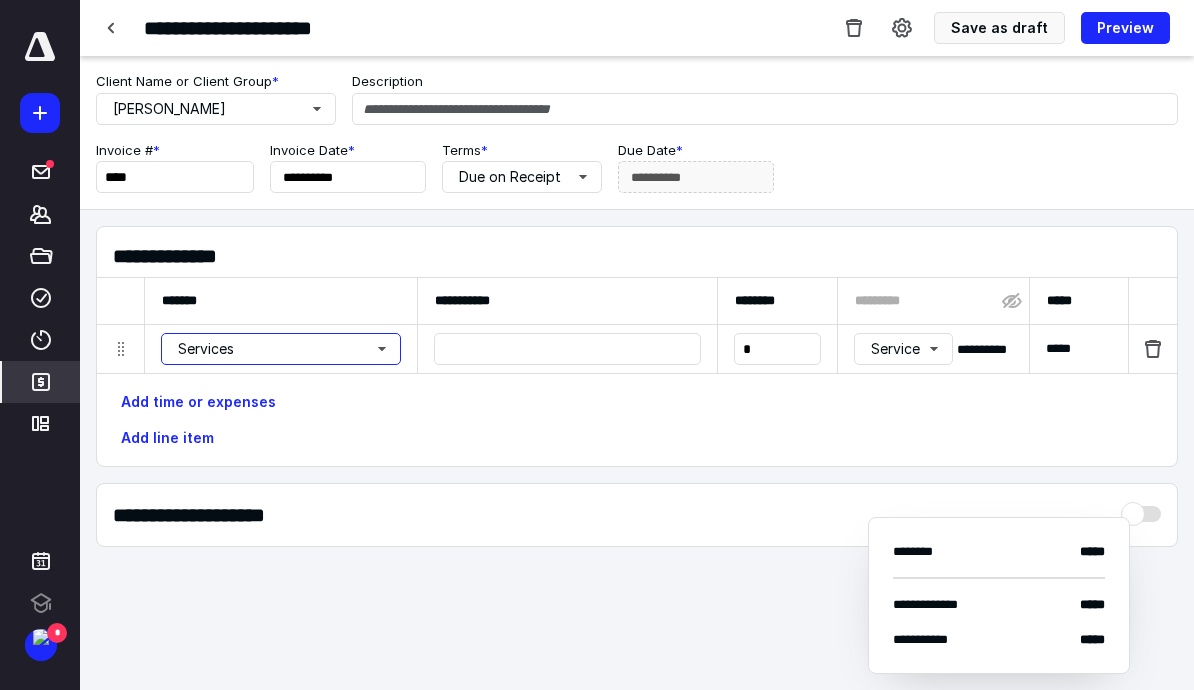 scroll, scrollTop: 0, scrollLeft: 0, axis: both 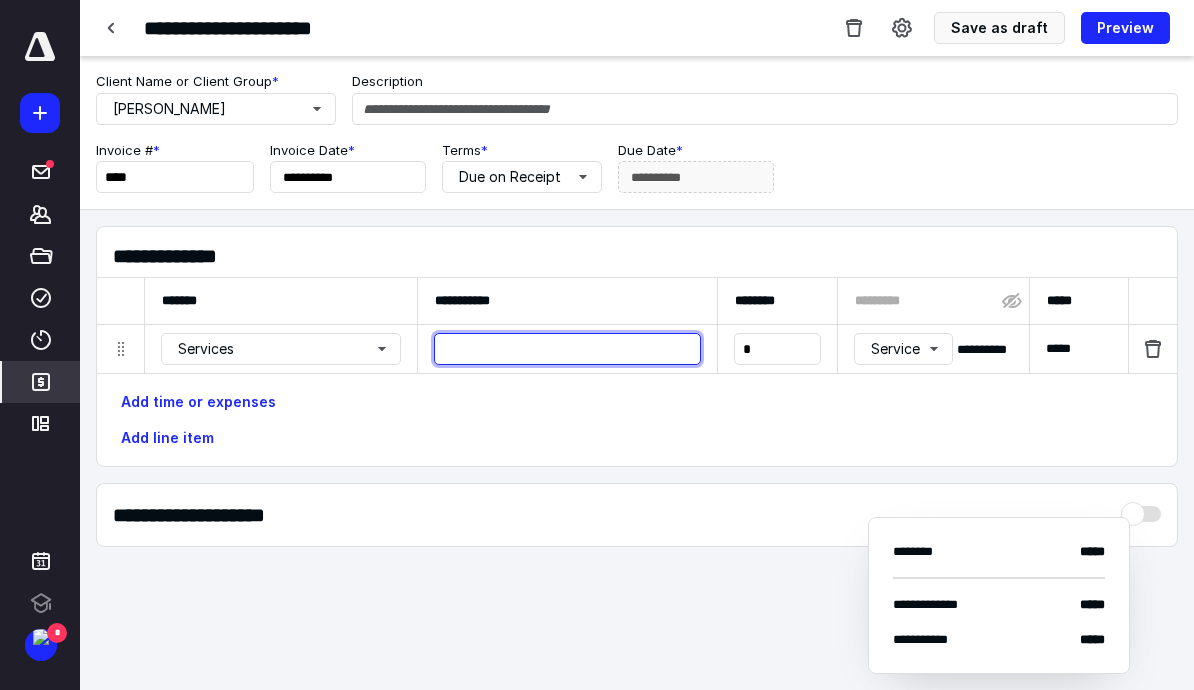 click at bounding box center [567, 349] 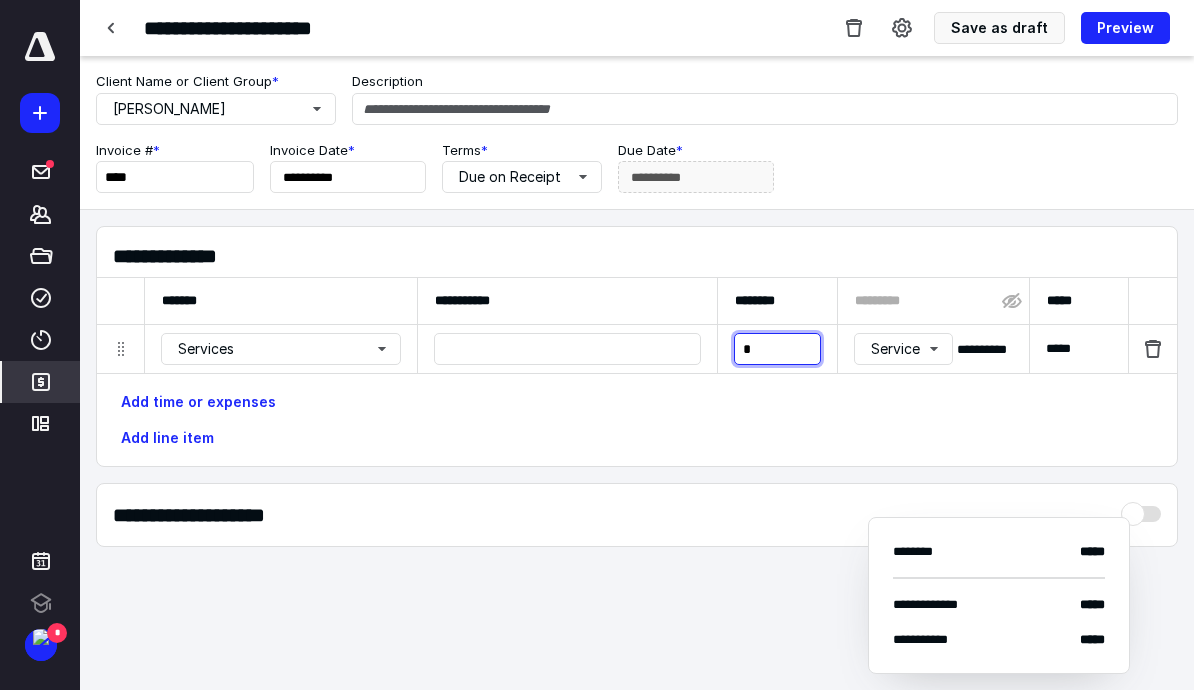click on "*" at bounding box center (777, 349) 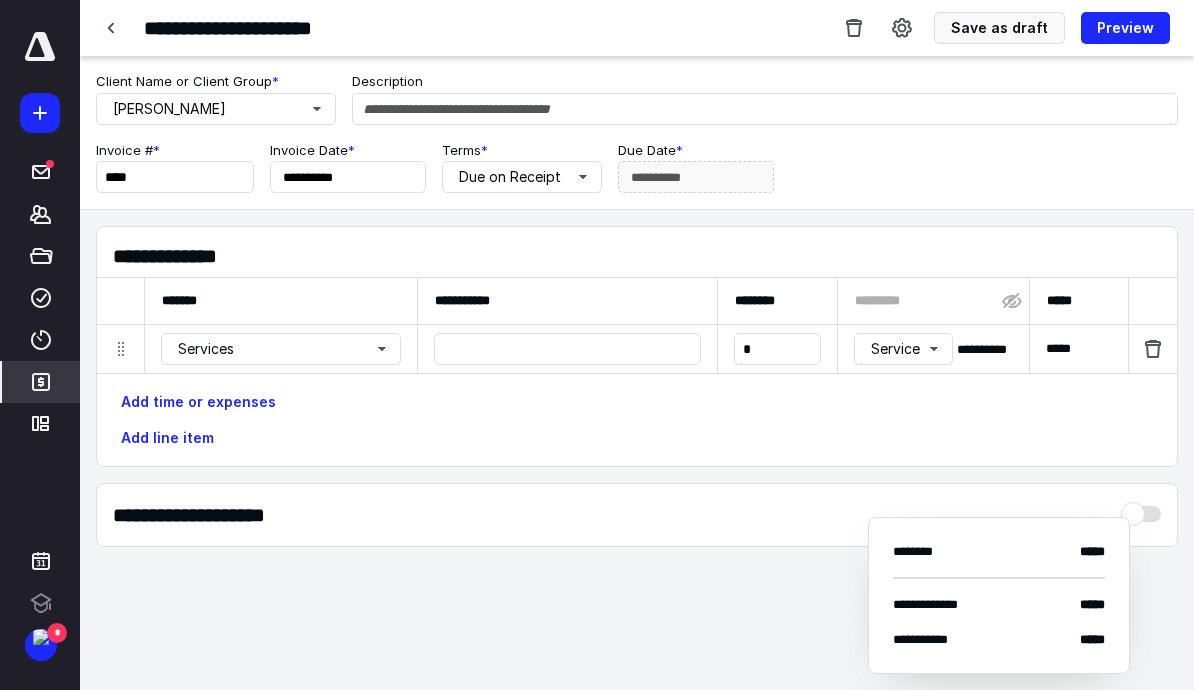 click on "**********" at bounding box center (637, 346) 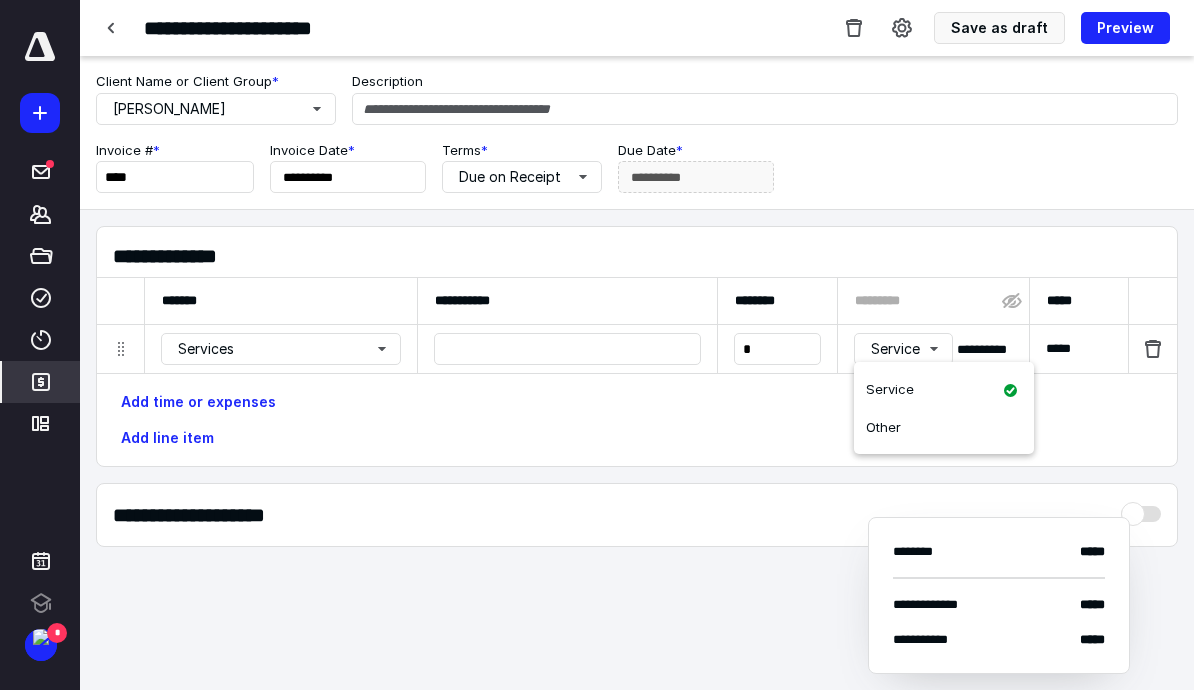 click on "Other" at bounding box center (944, 428) 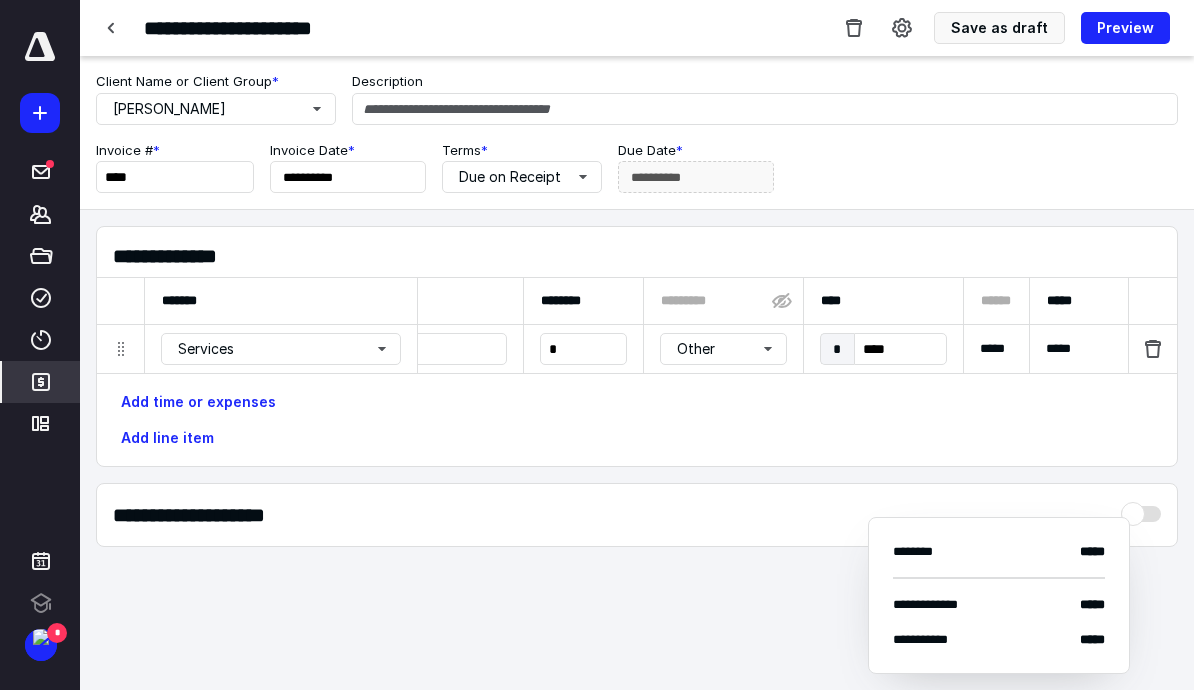 scroll, scrollTop: 0, scrollLeft: 197, axis: horizontal 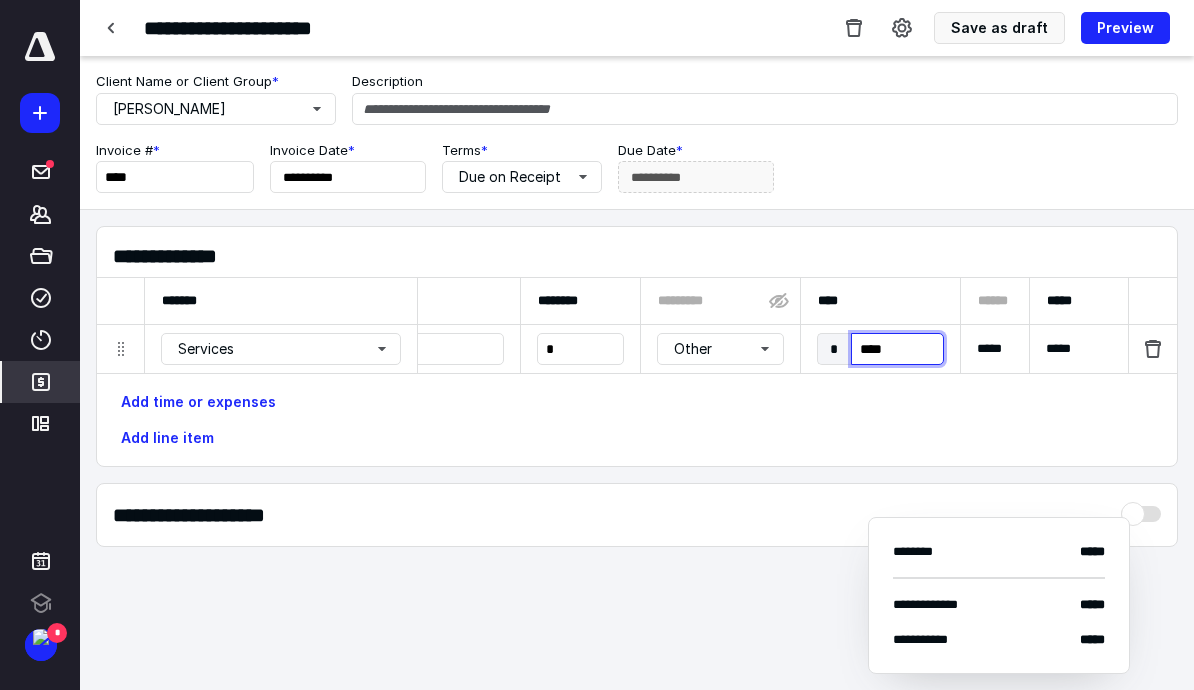 click on "****" at bounding box center [897, 349] 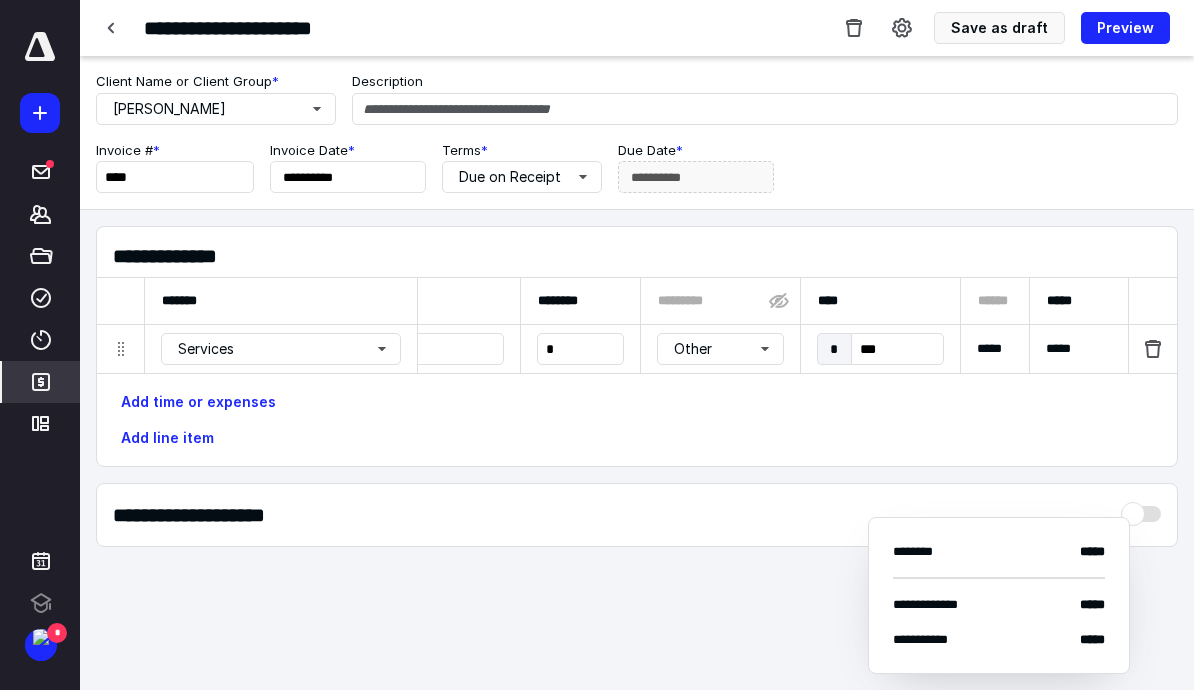 click on "**********" at bounding box center (637, 346) 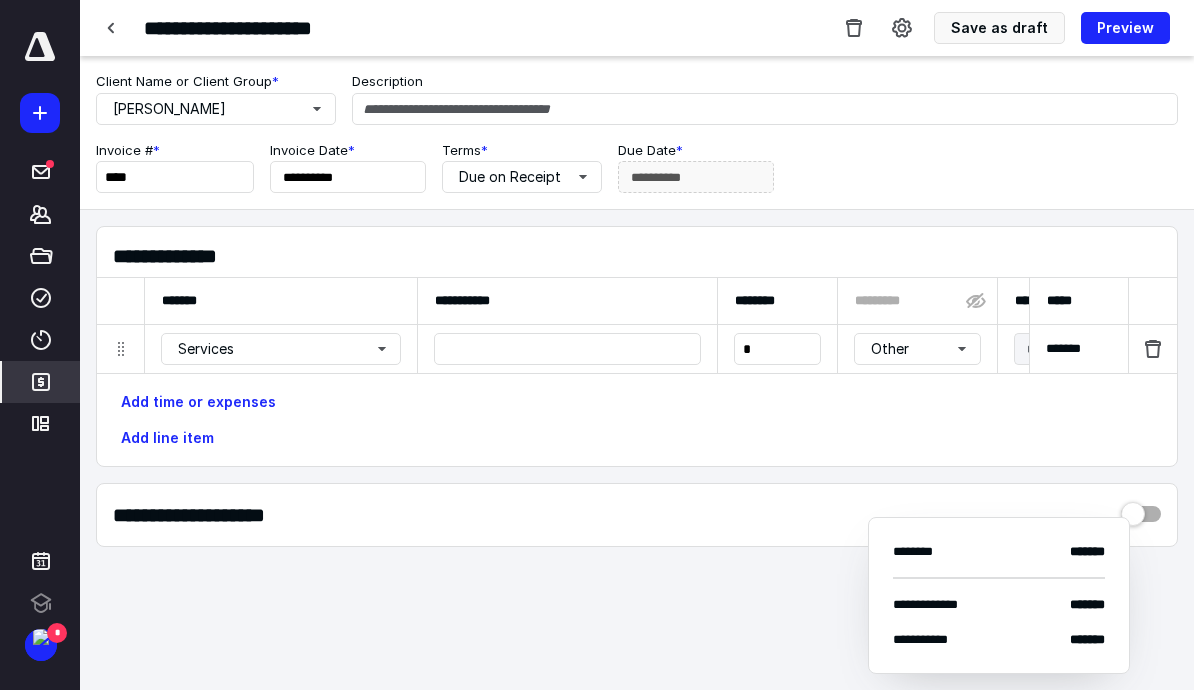 scroll, scrollTop: 0, scrollLeft: -1, axis: horizontal 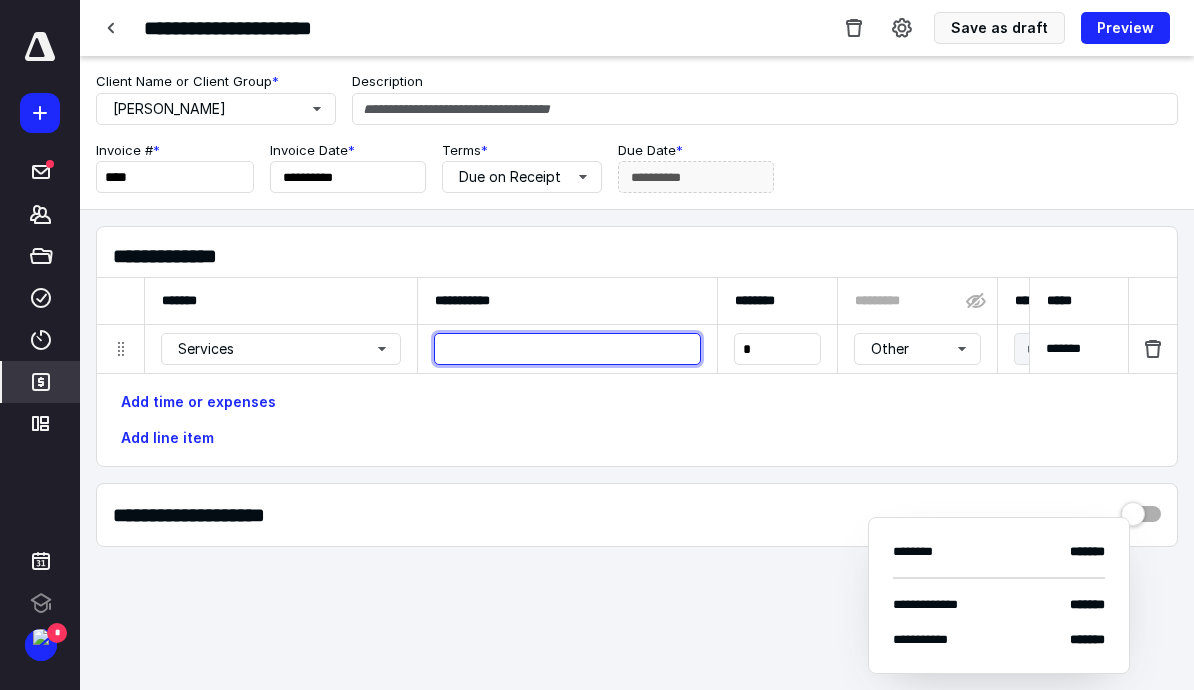 click at bounding box center [567, 349] 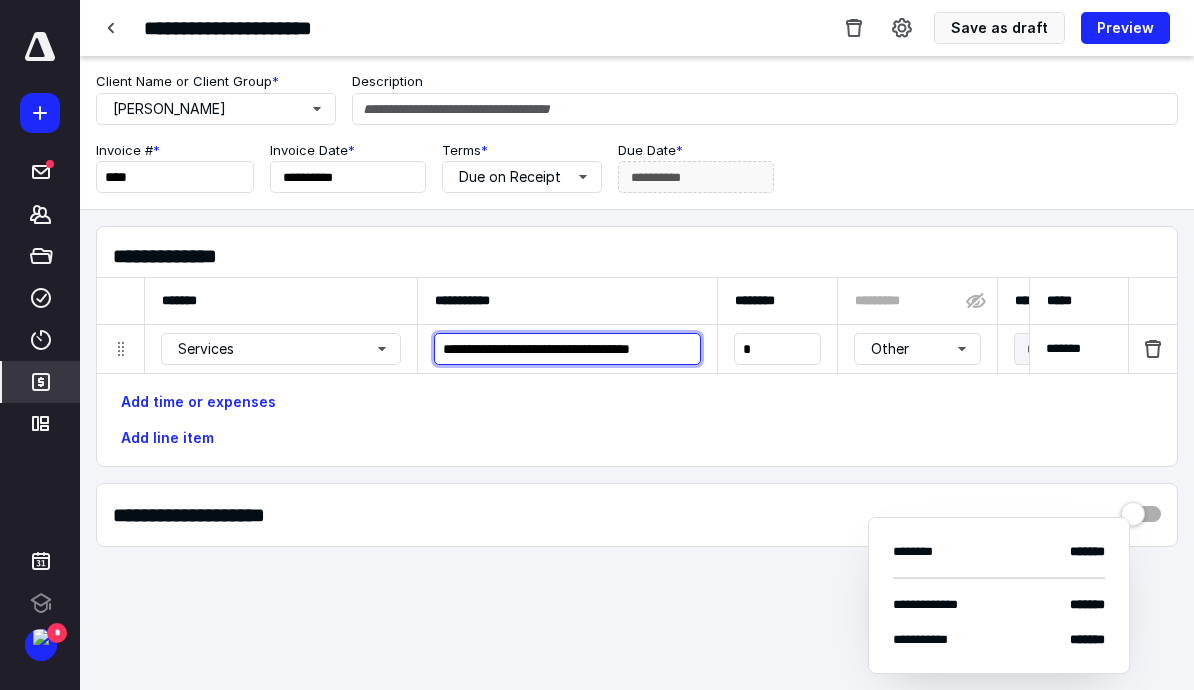 type on "**********" 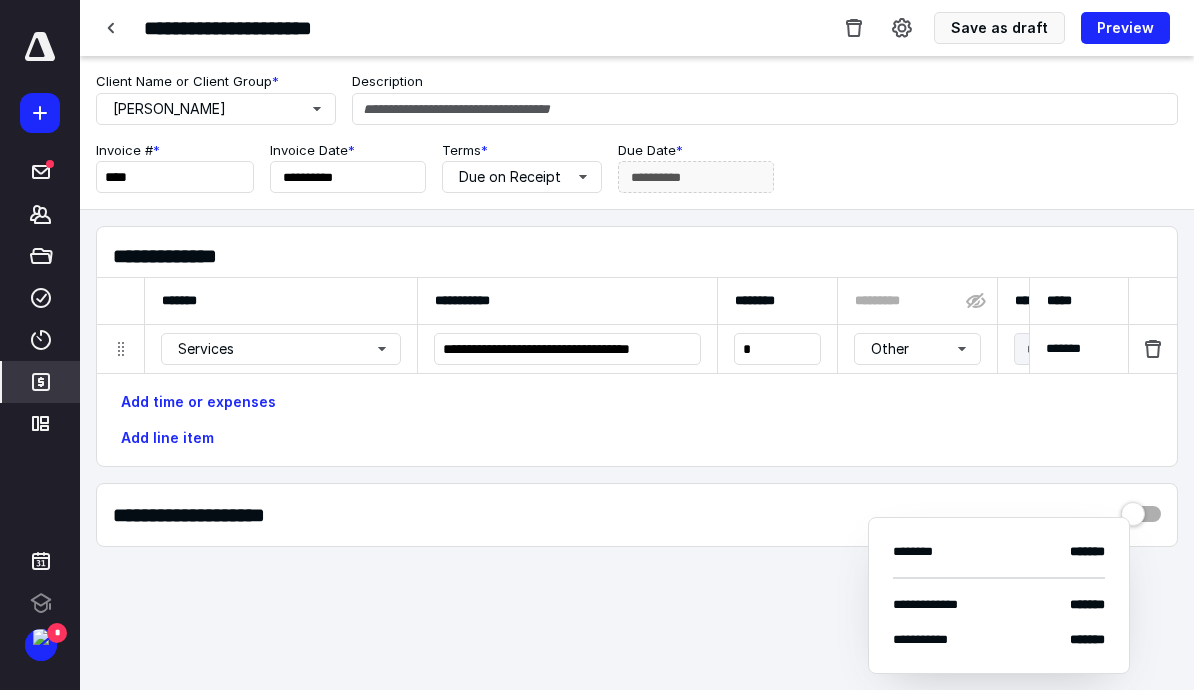 click on "**********" at bounding box center (637, 388) 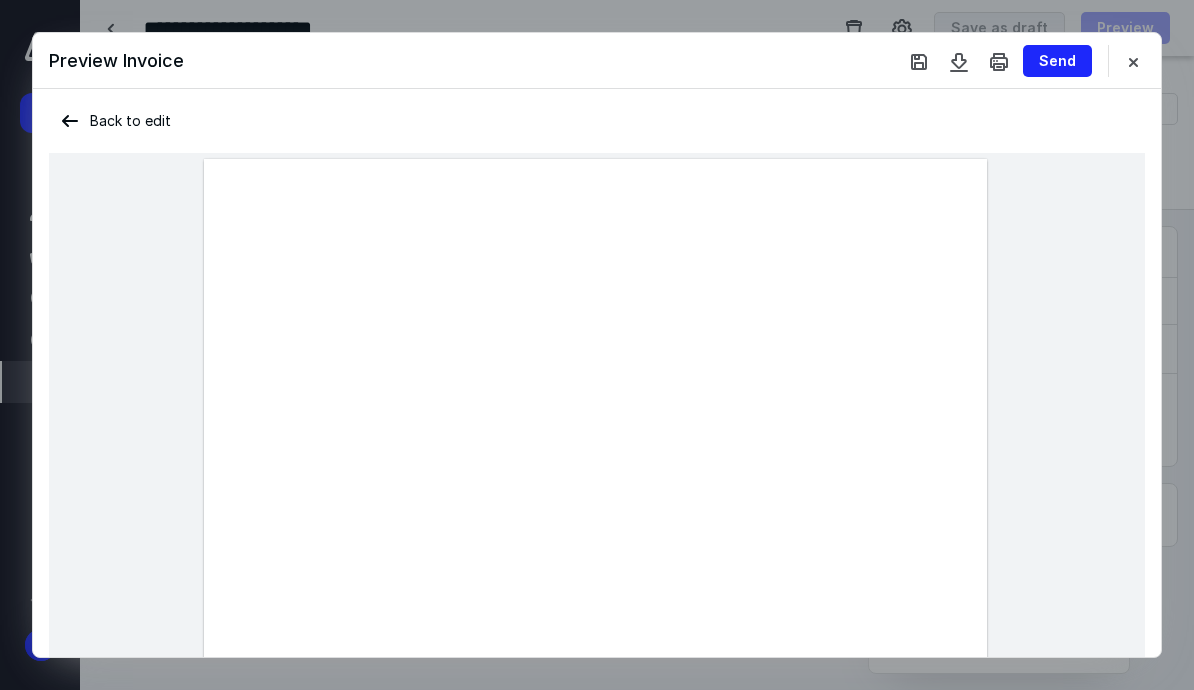 click on "Back to edit" at bounding box center [118, 121] 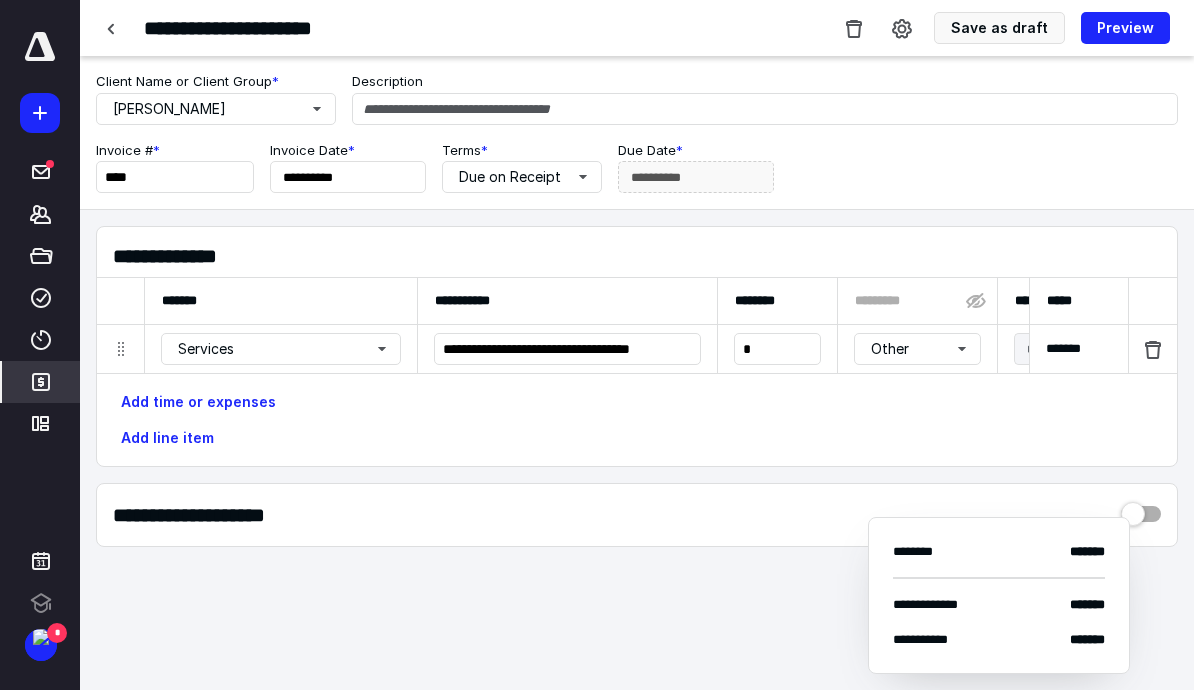 click on "[PERSON_NAME]" at bounding box center [216, 109] 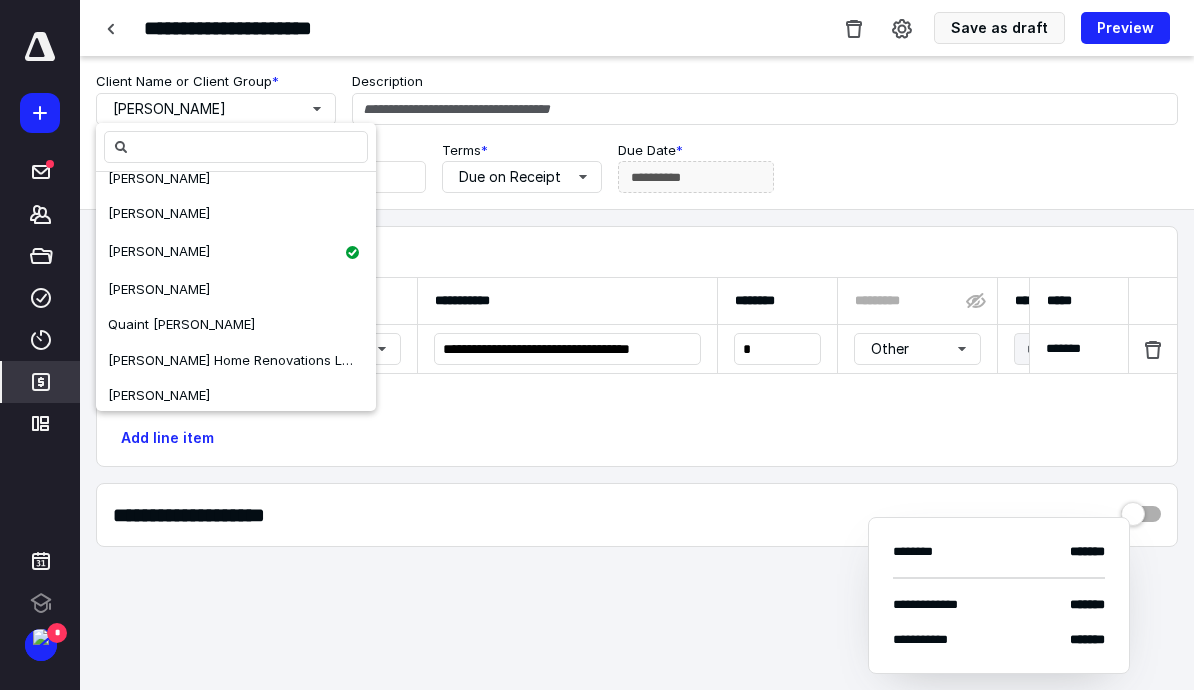 scroll, scrollTop: 660, scrollLeft: 0, axis: vertical 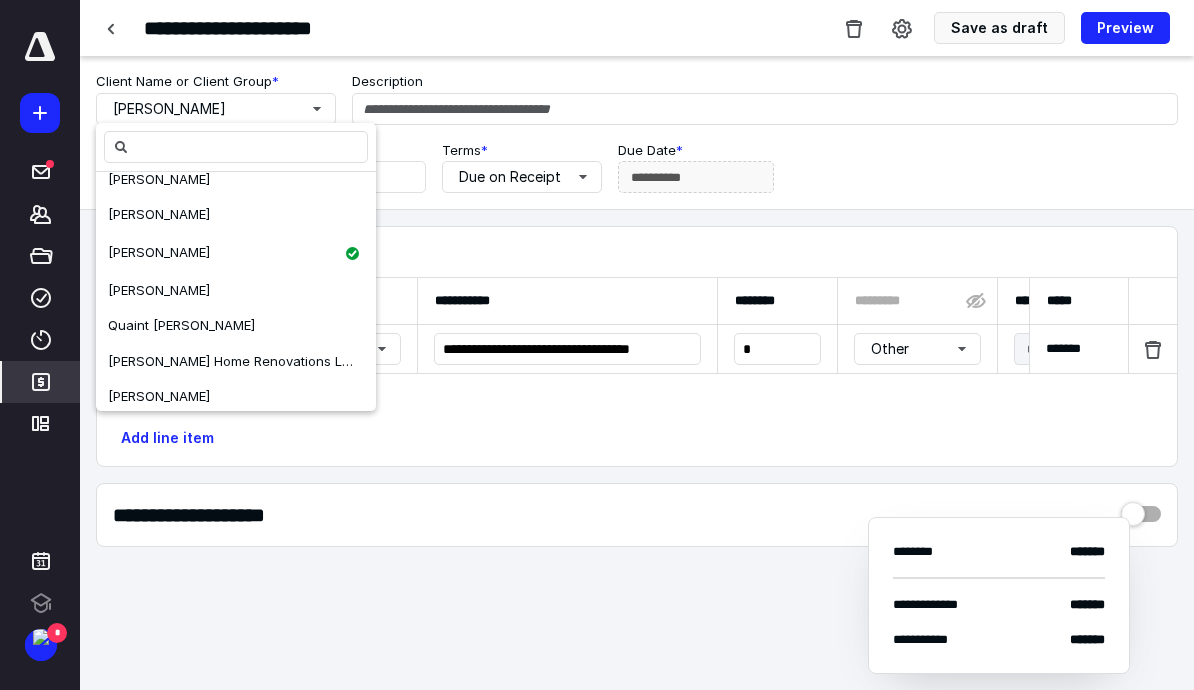 click on "[PERSON_NAME] Home Renovations LLC" at bounding box center [233, 361] 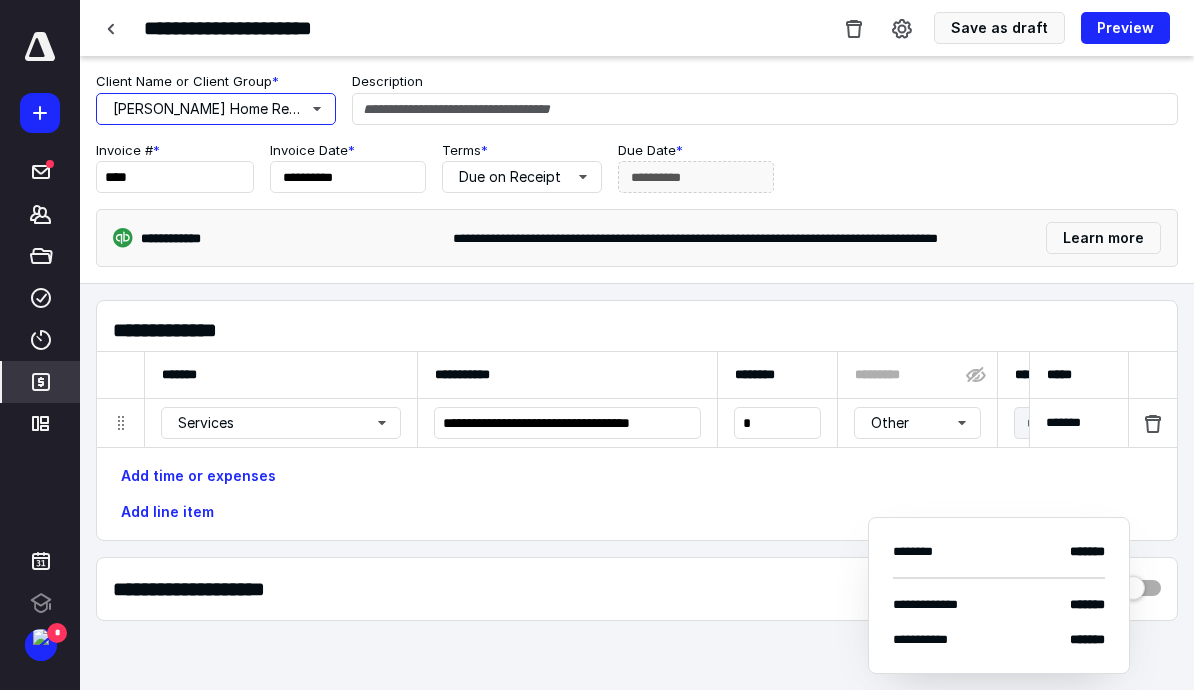 scroll, scrollTop: 0, scrollLeft: 0, axis: both 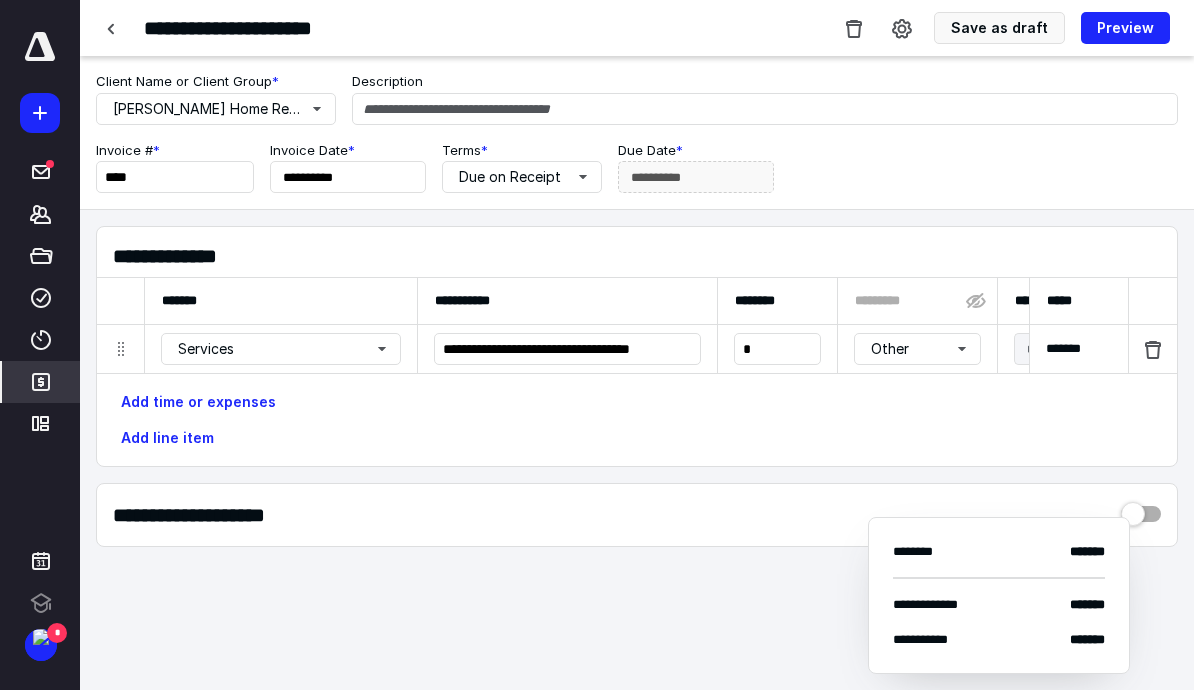 click on "Preview" at bounding box center (1125, 28) 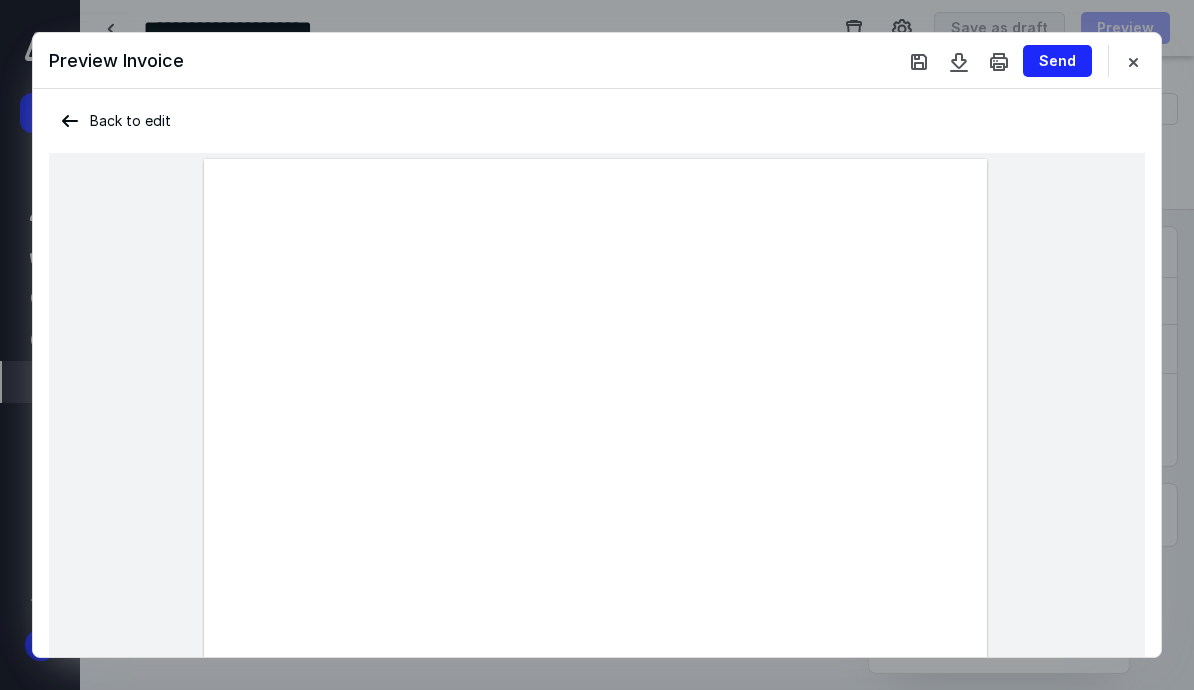 click at bounding box center [1133, 61] 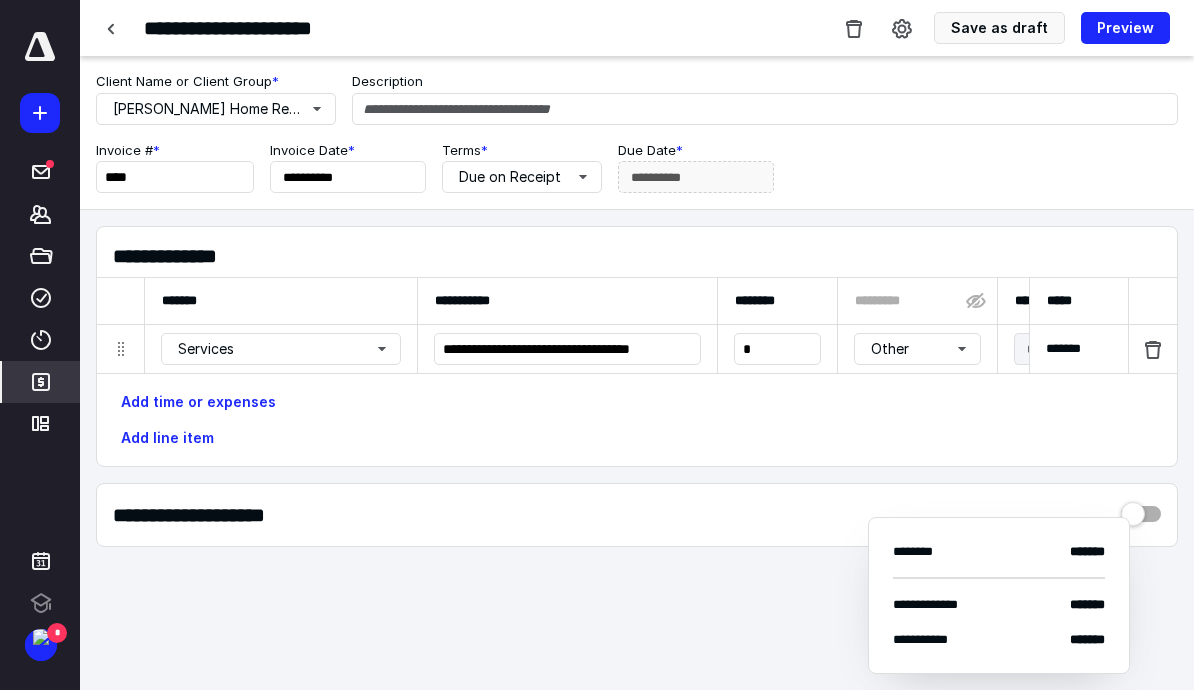 click on "[PERSON_NAME] Home Renovations LLC" at bounding box center (216, 109) 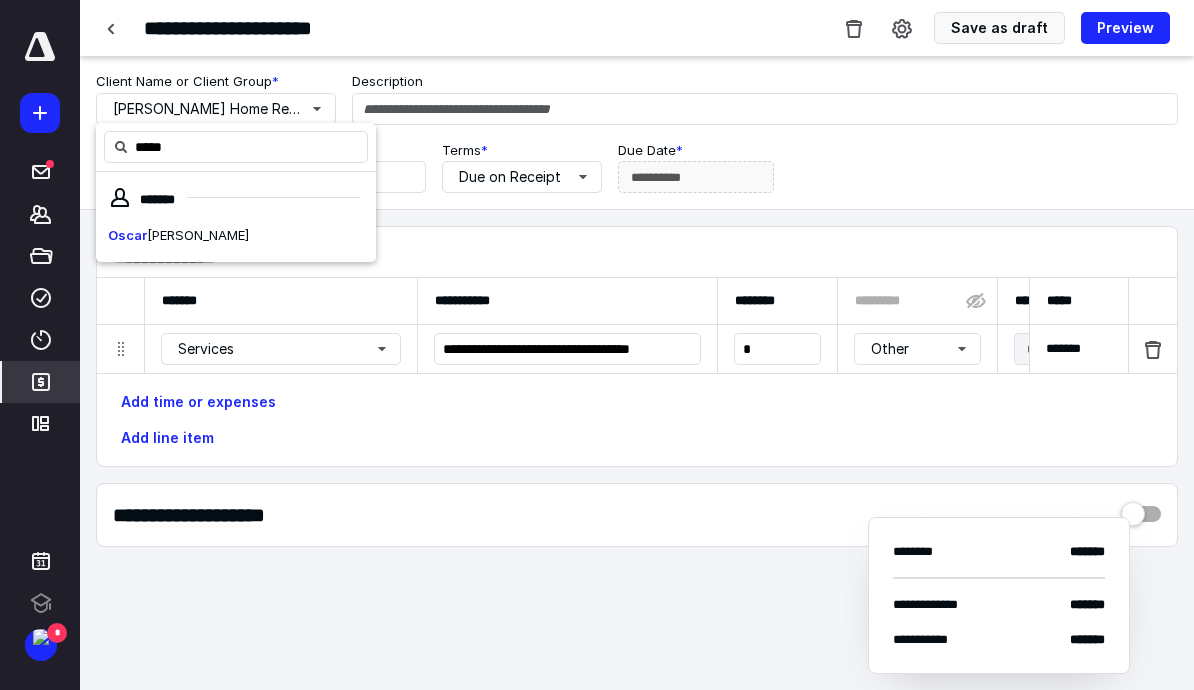 click on "[PERSON_NAME]" at bounding box center (236, 236) 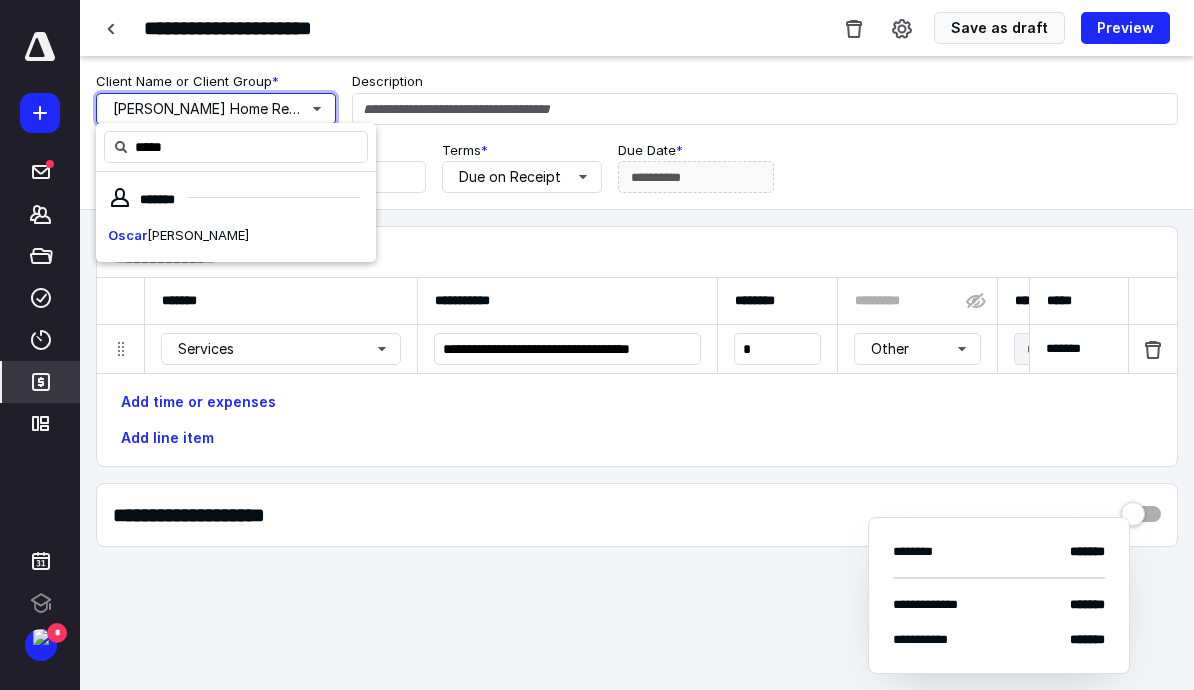 type 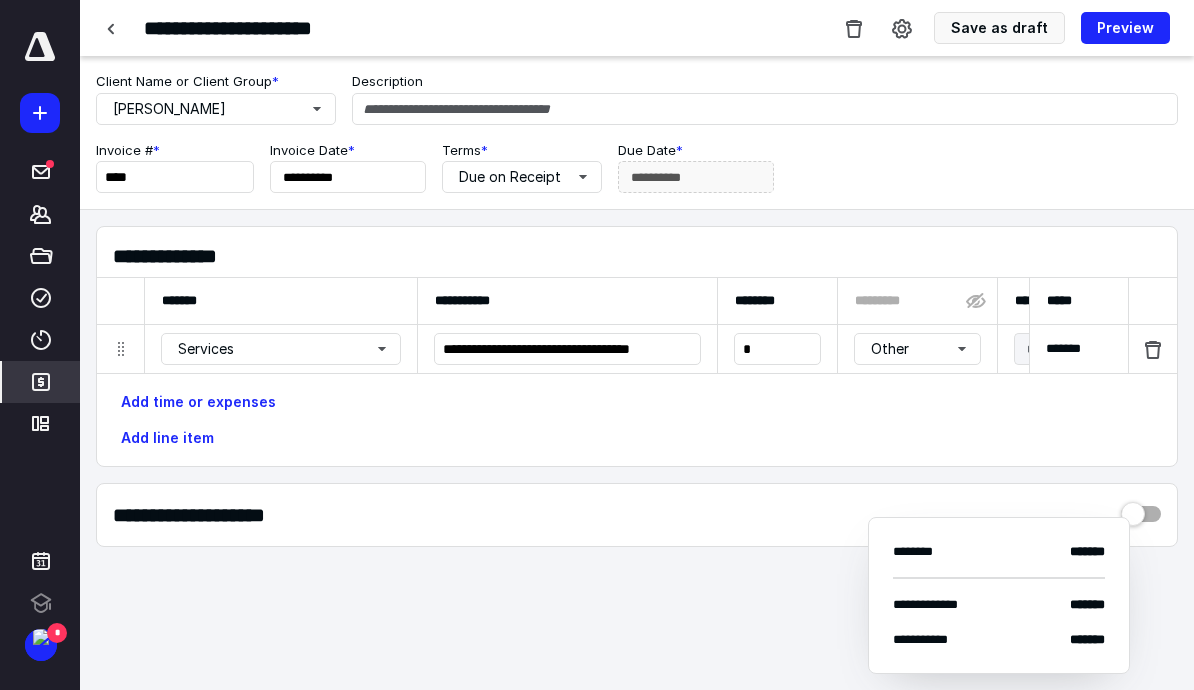 click on "Save as draft" at bounding box center (999, 28) 